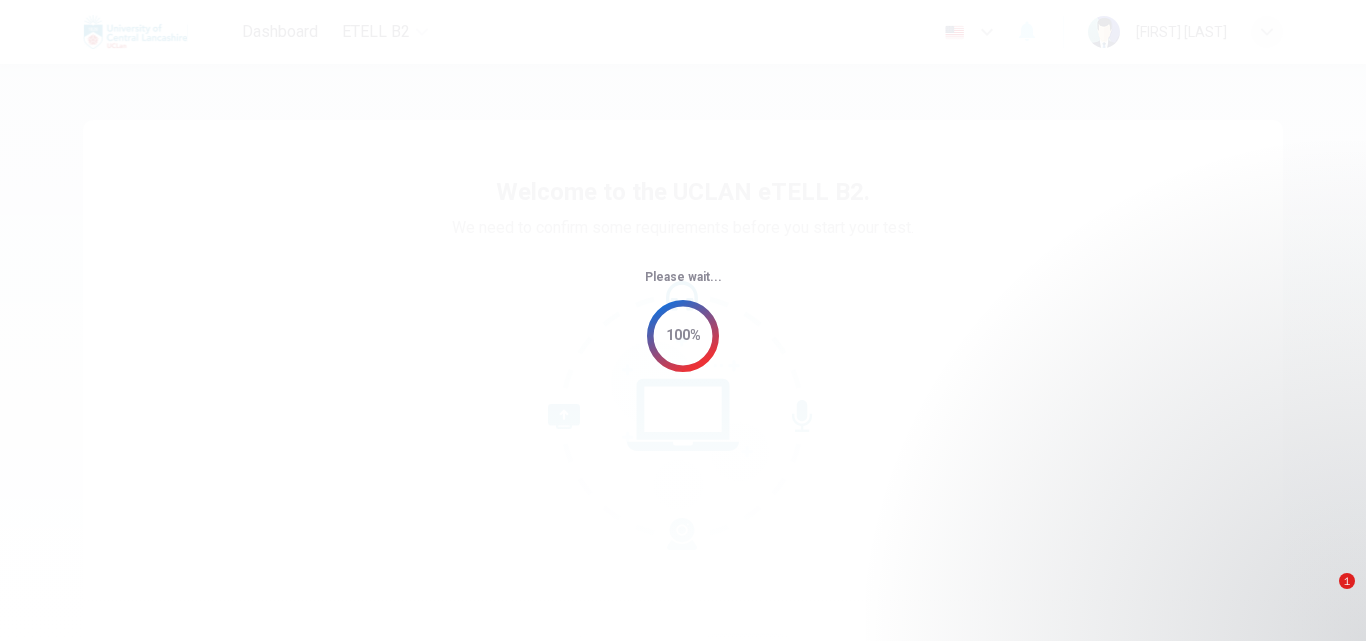 scroll, scrollTop: 0, scrollLeft: 0, axis: both 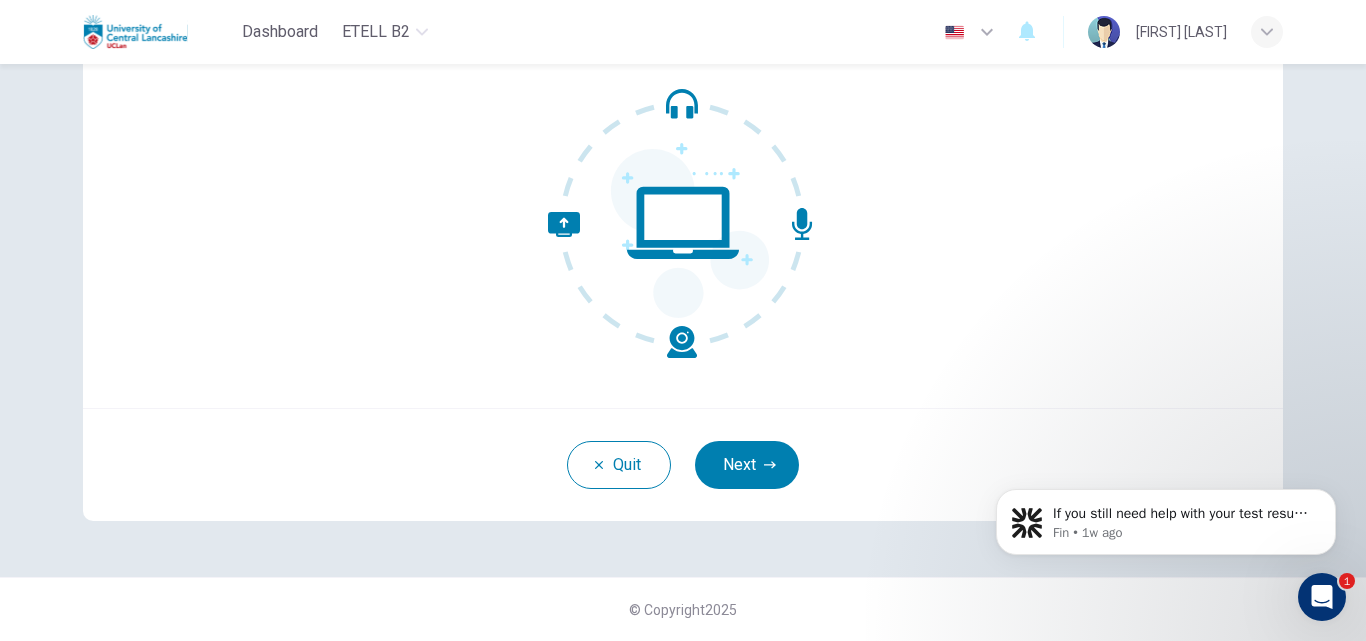 click on "Welcome to the UCLAN eTELL B2. We need to confirm some requirements before you start your test. Quit Next" at bounding box center [683, 224] 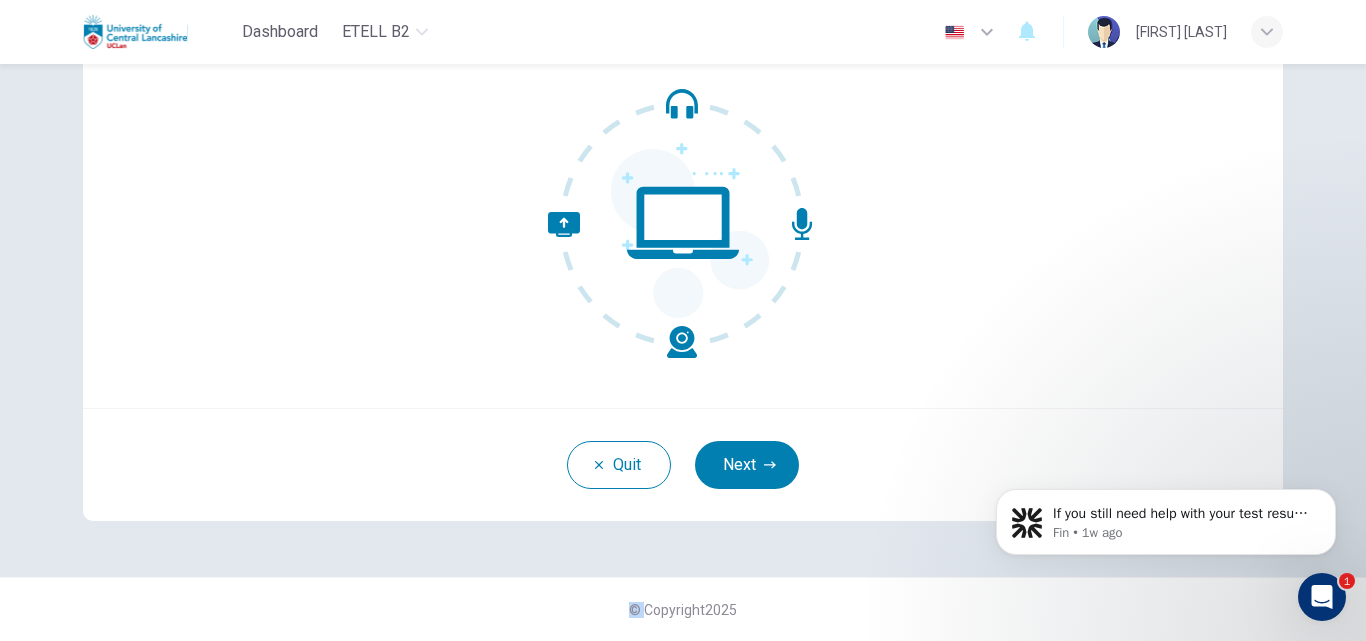 click on "Welcome to the UCLAN eTELL B2. We need to confirm some requirements before you start your test. Quit Next" at bounding box center (683, 224) 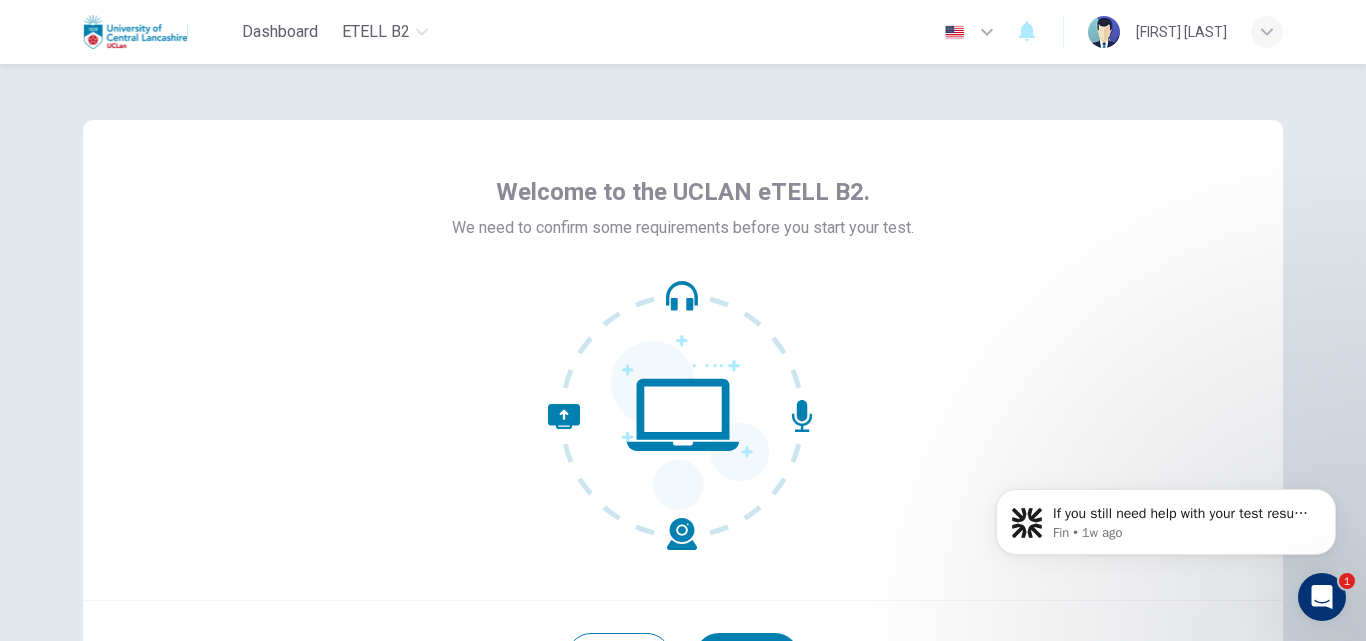 scroll, scrollTop: 192, scrollLeft: 0, axis: vertical 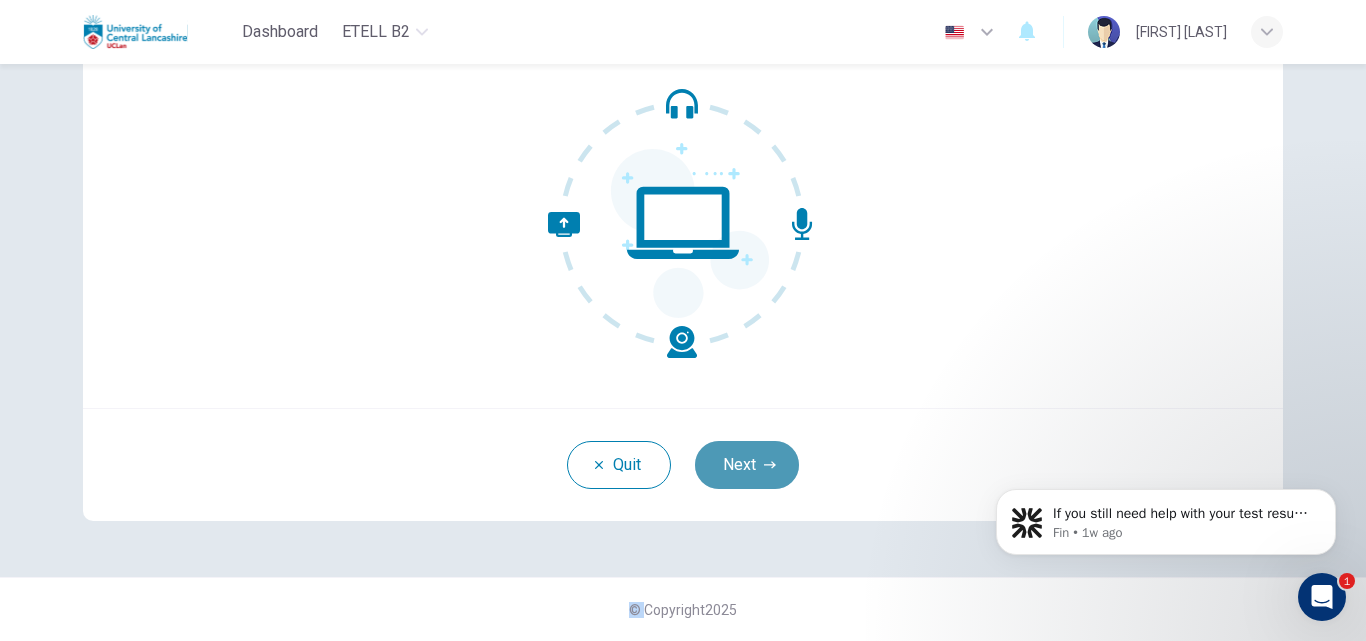 click 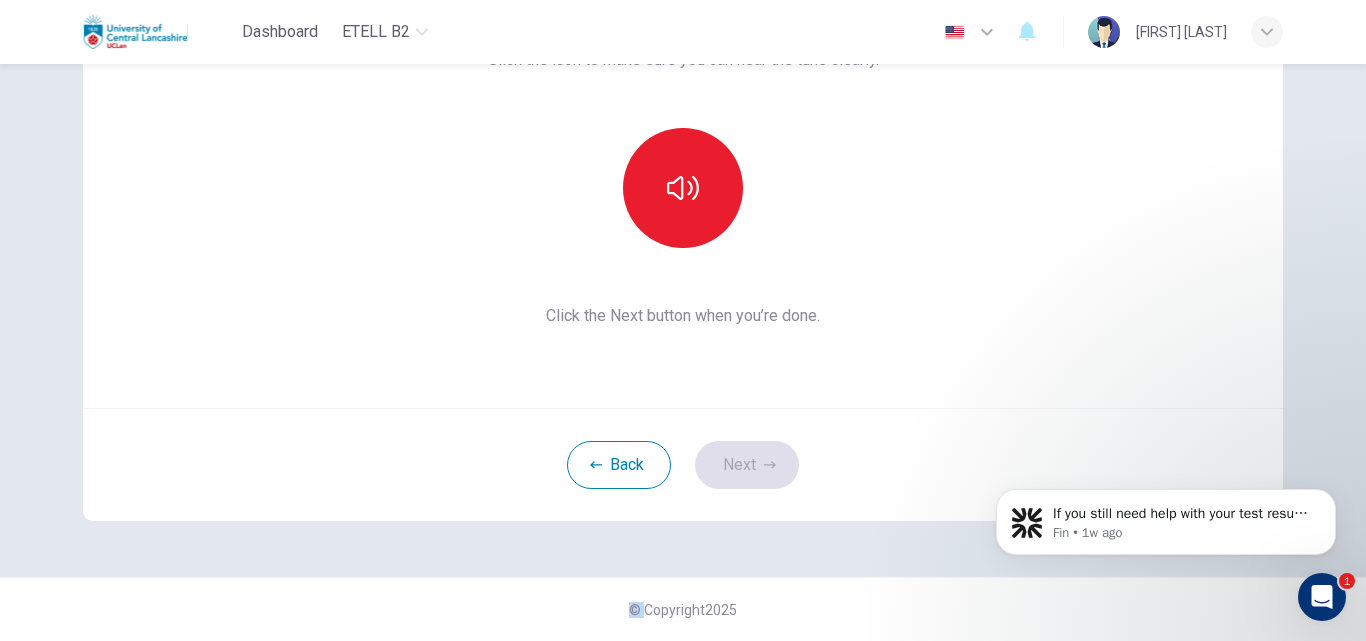 scroll, scrollTop: 0, scrollLeft: 0, axis: both 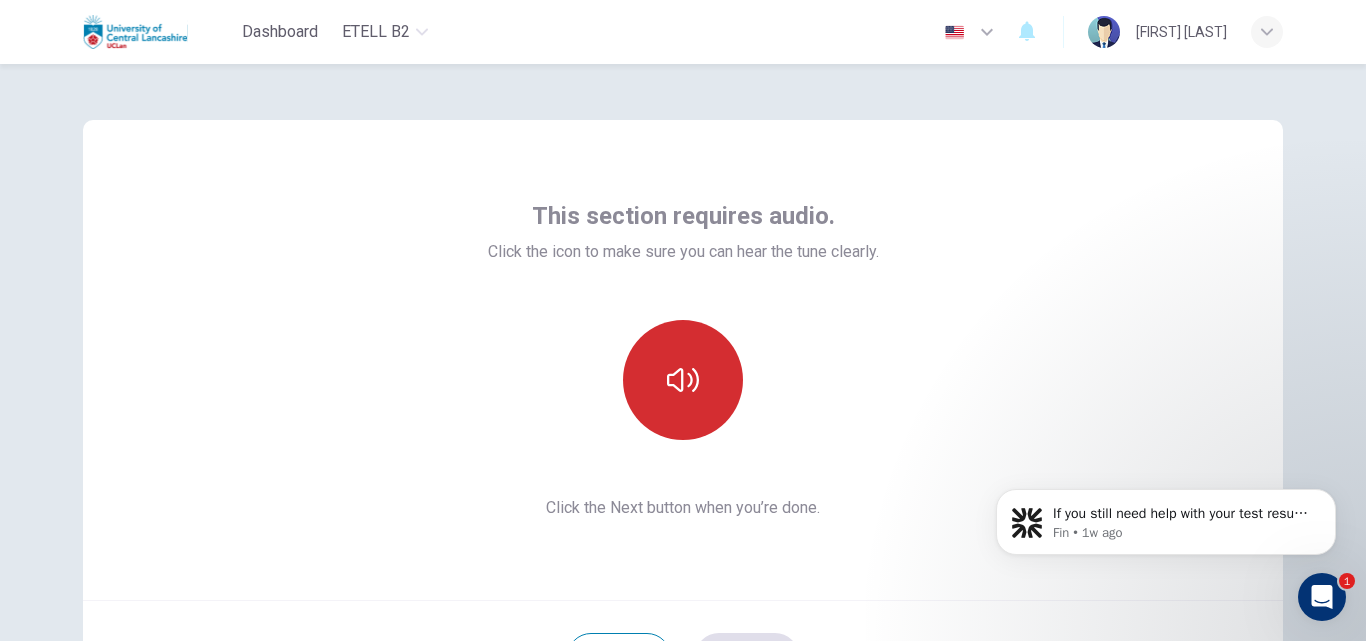 click at bounding box center [683, 380] 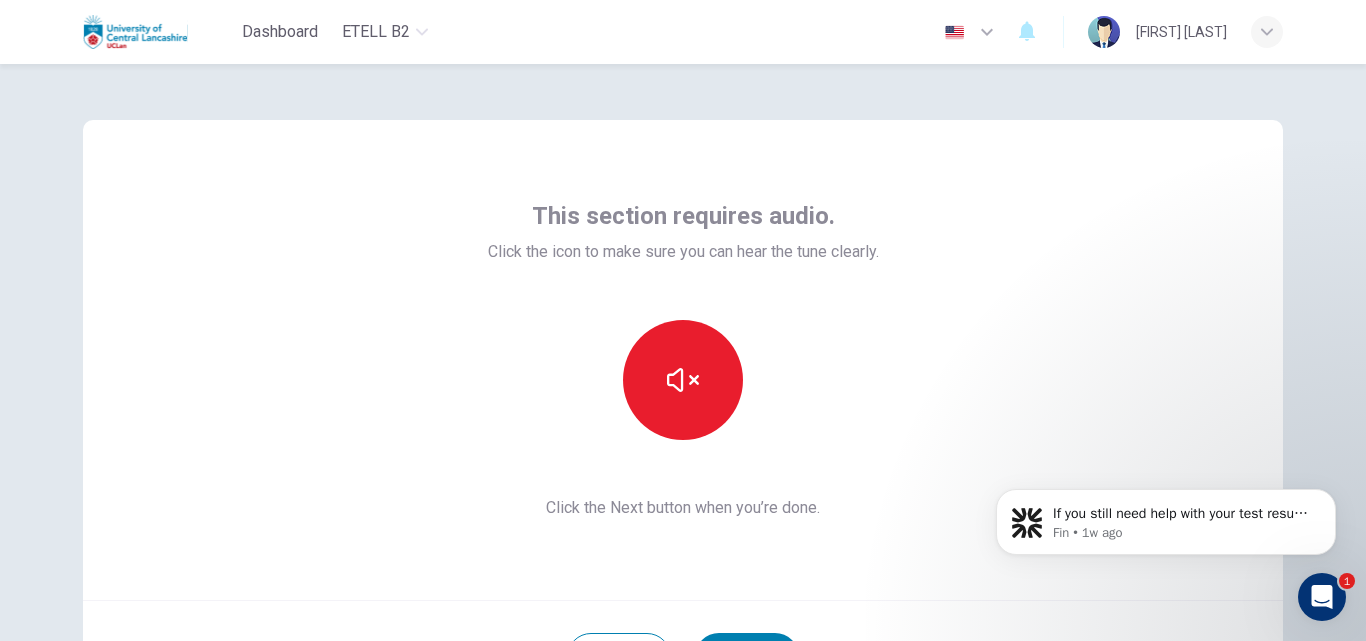 scroll, scrollTop: 100, scrollLeft: 0, axis: vertical 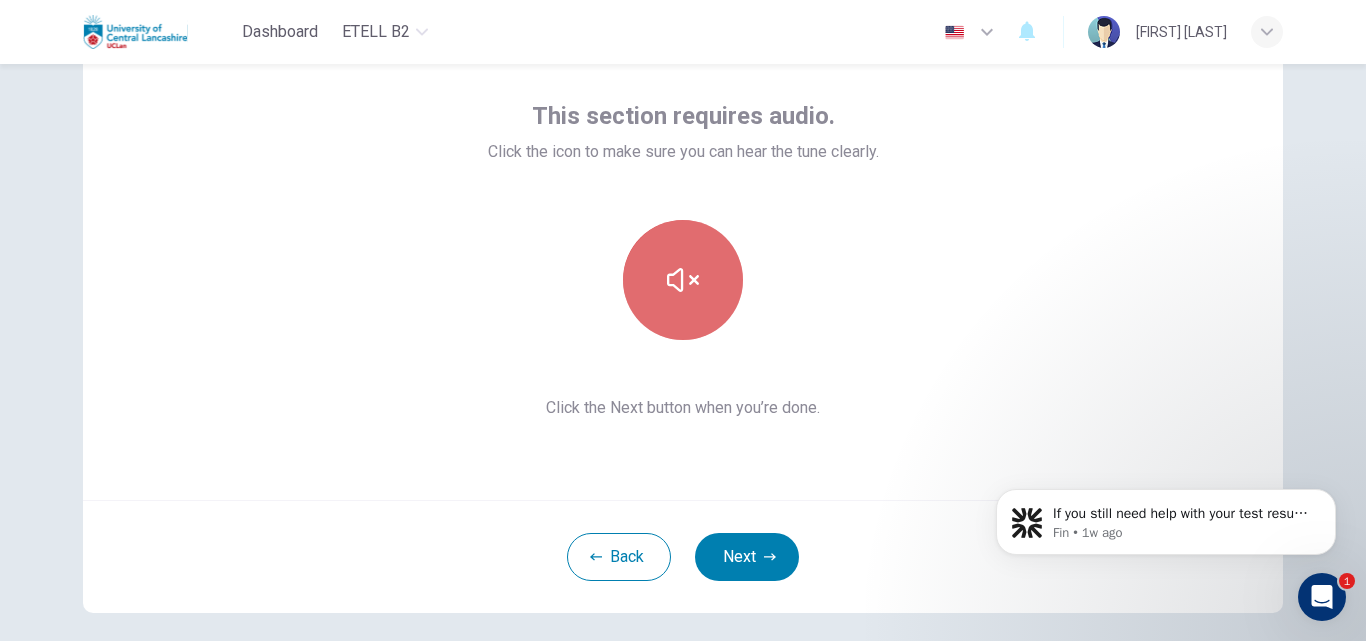 click 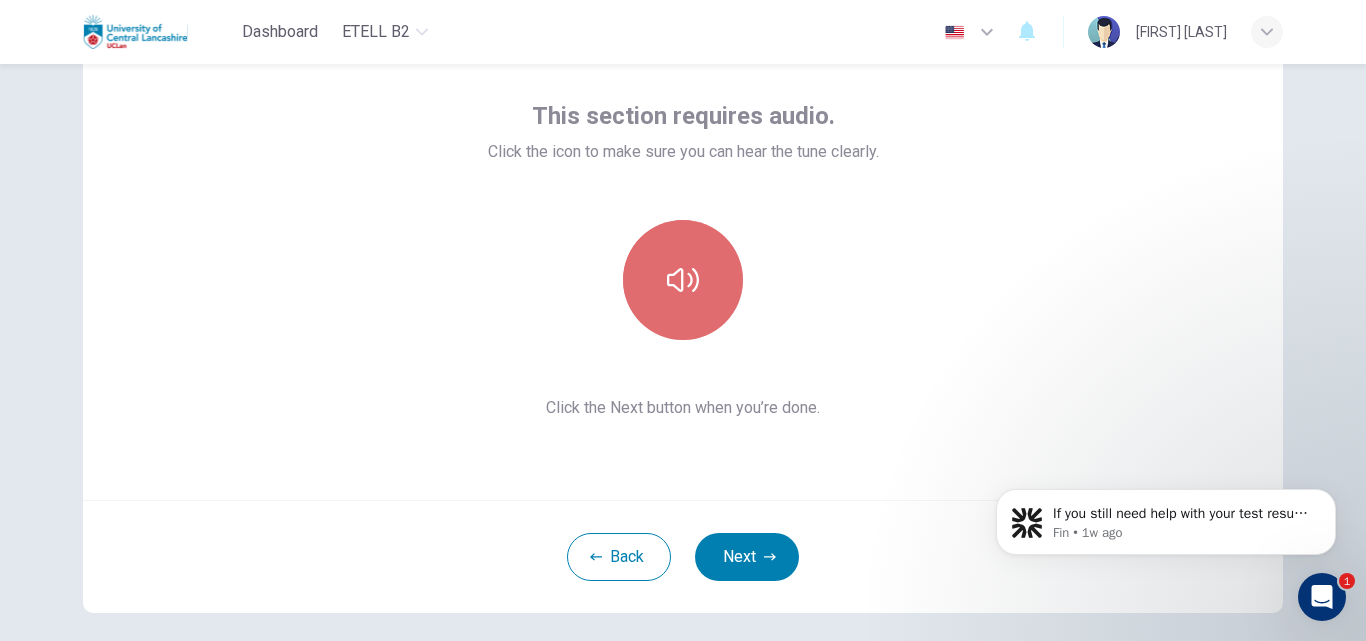 click at bounding box center [683, 280] 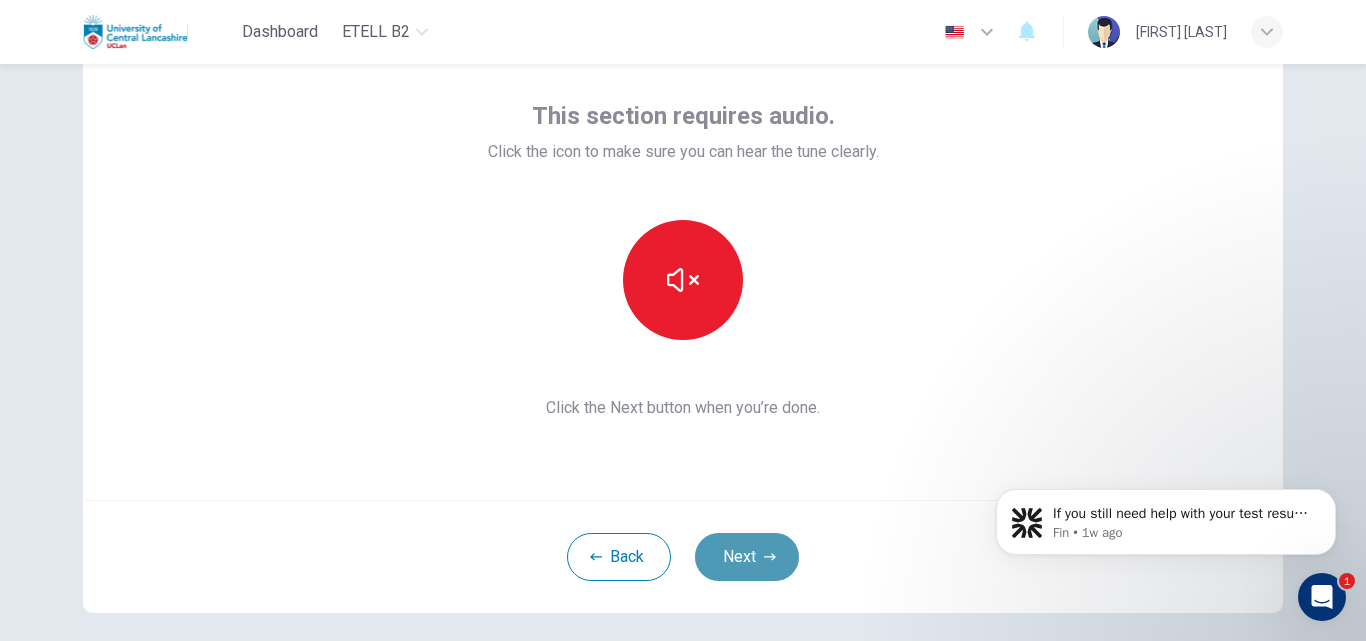 click on "Next" at bounding box center [747, 557] 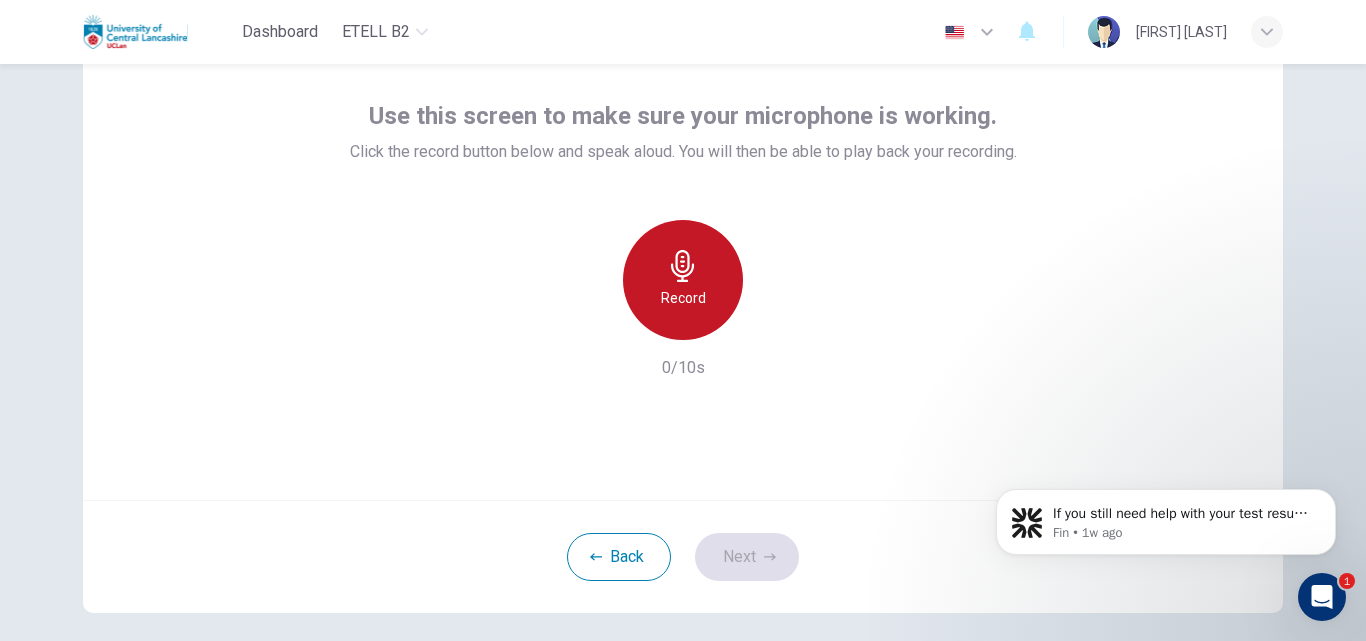 click on "Record" at bounding box center (683, 280) 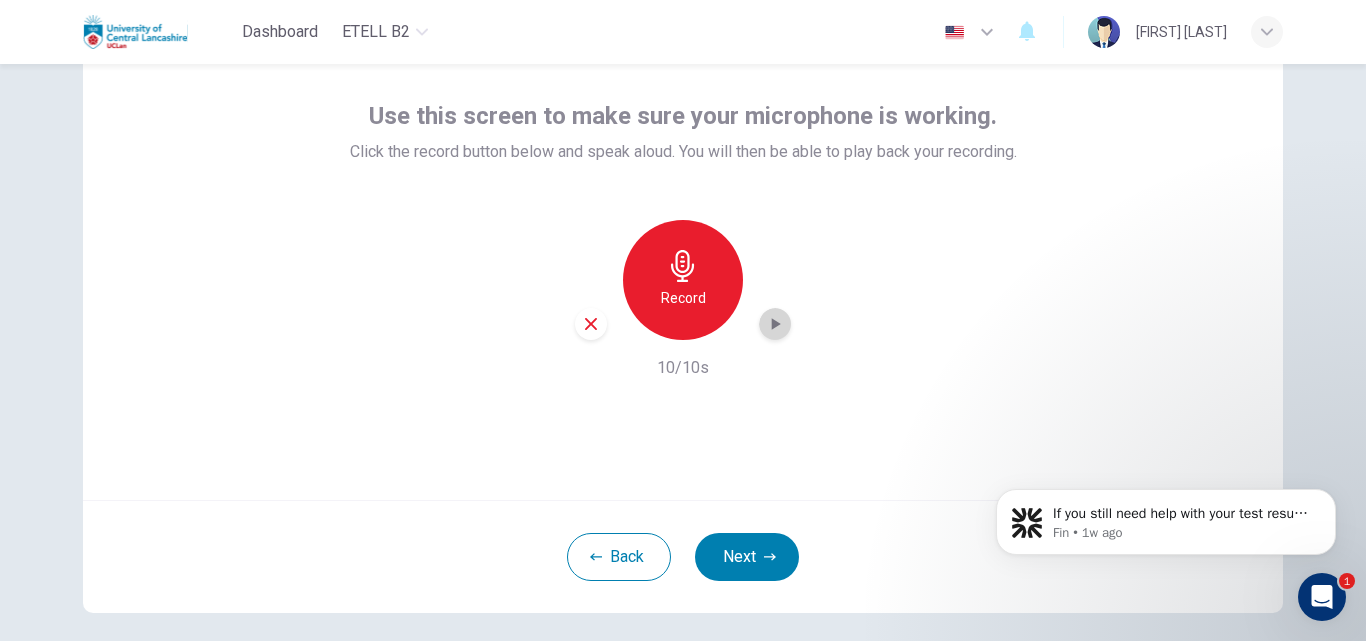 click 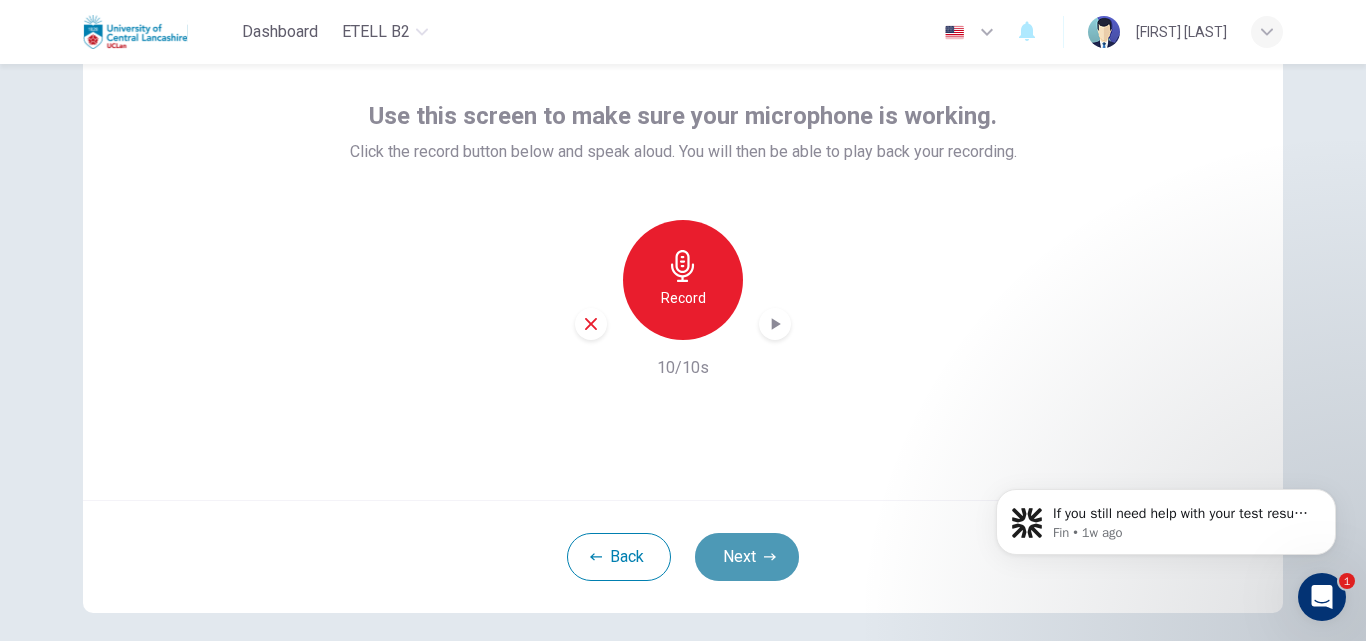 click on "Next" at bounding box center (747, 557) 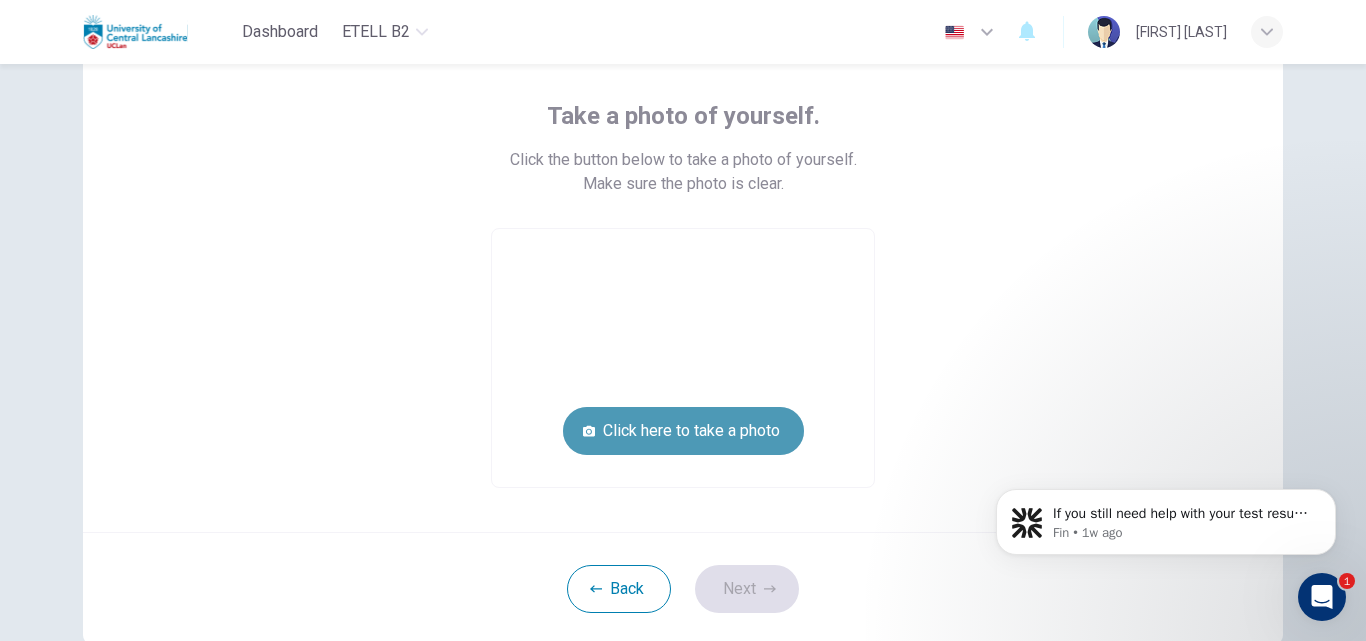 click on "Click here to take a photo" at bounding box center (683, 431) 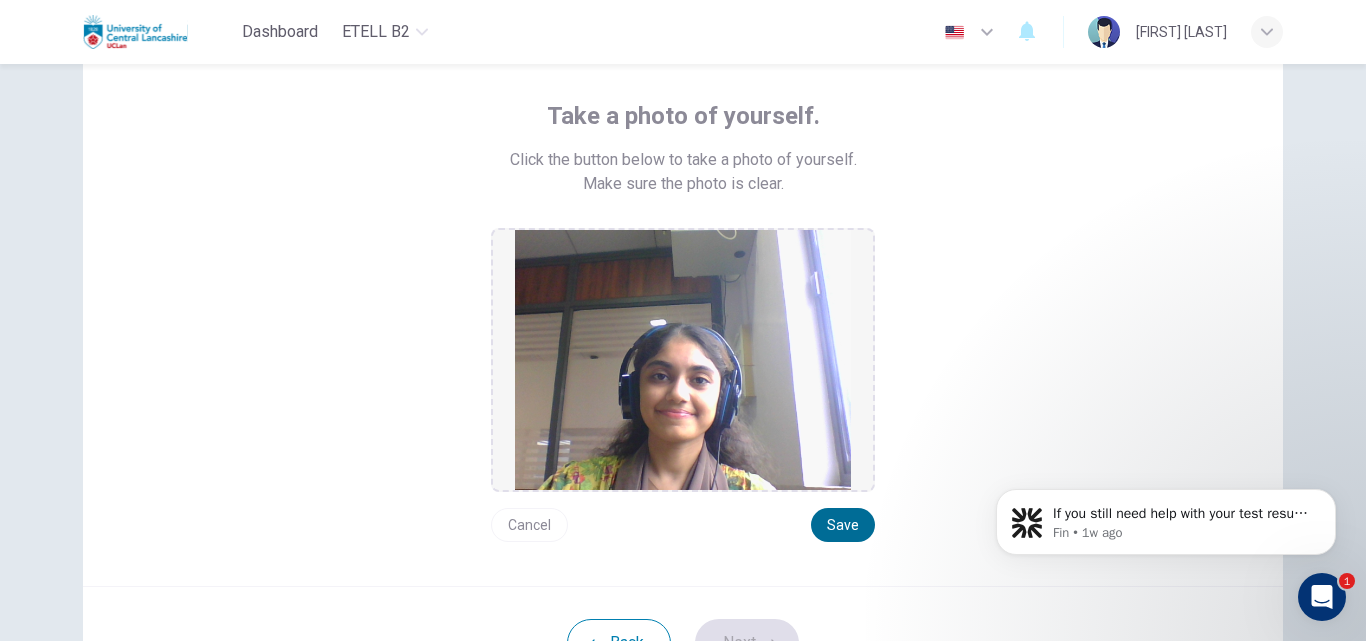 click on "Save" at bounding box center [843, 525] 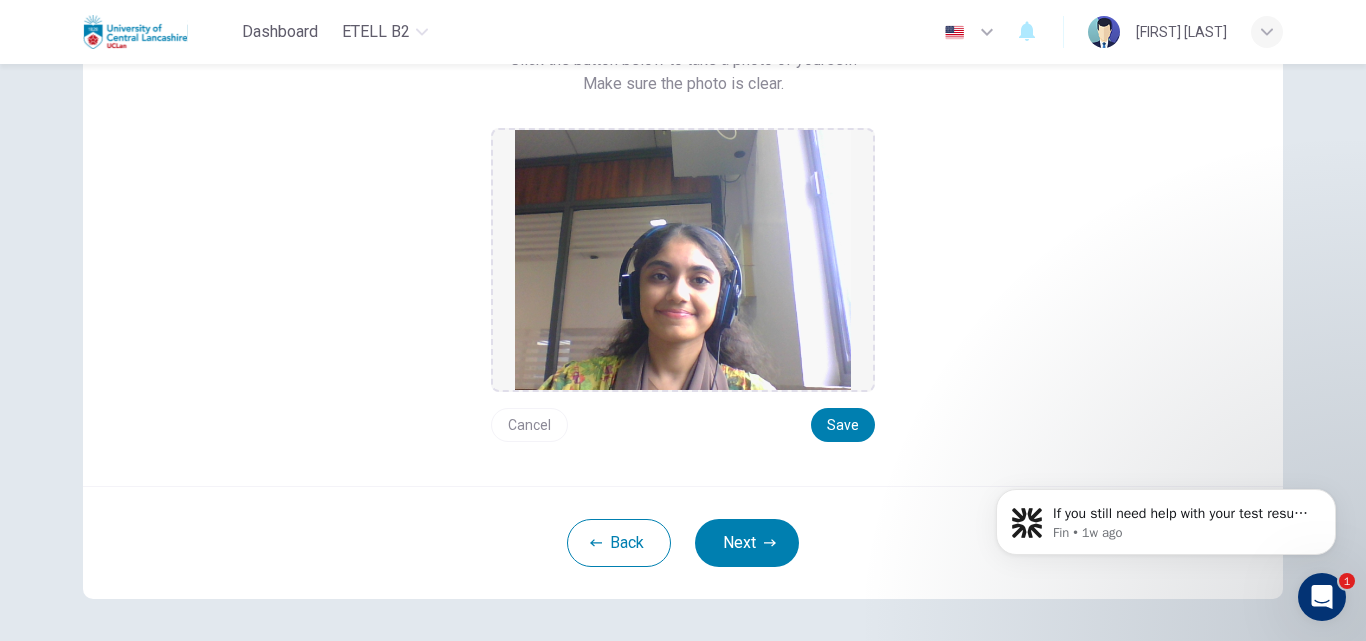 scroll, scrollTop: 278, scrollLeft: 0, axis: vertical 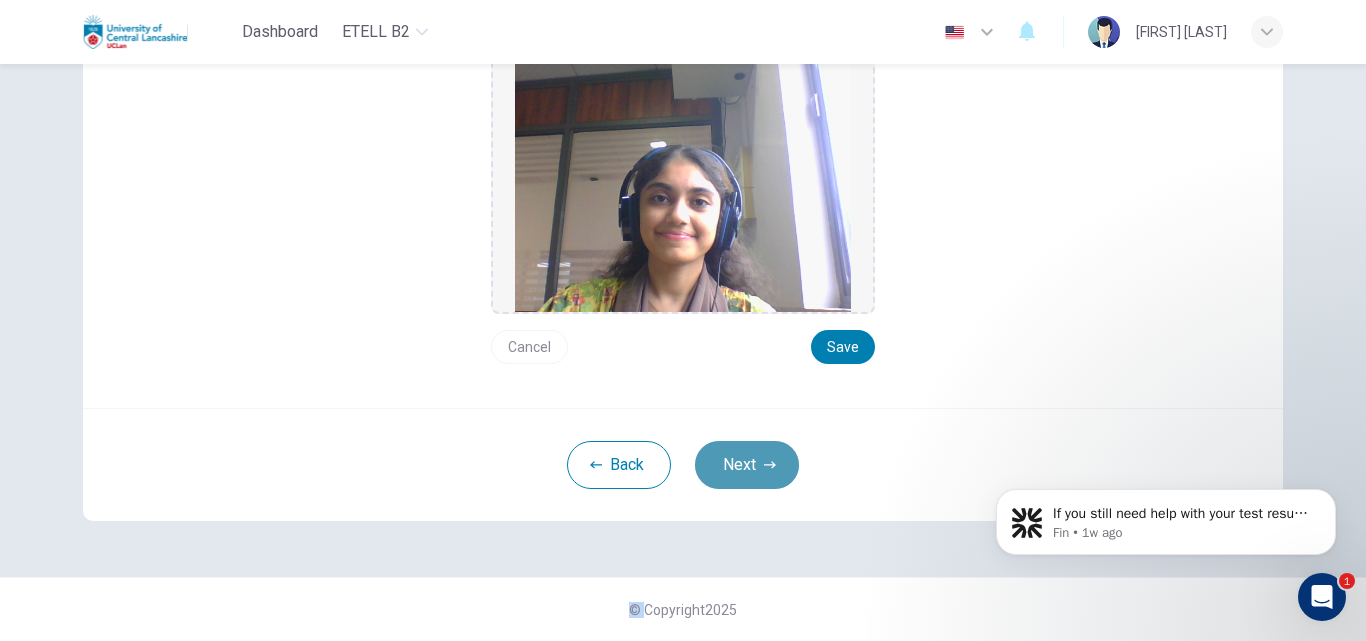 click on "Next" at bounding box center (747, 465) 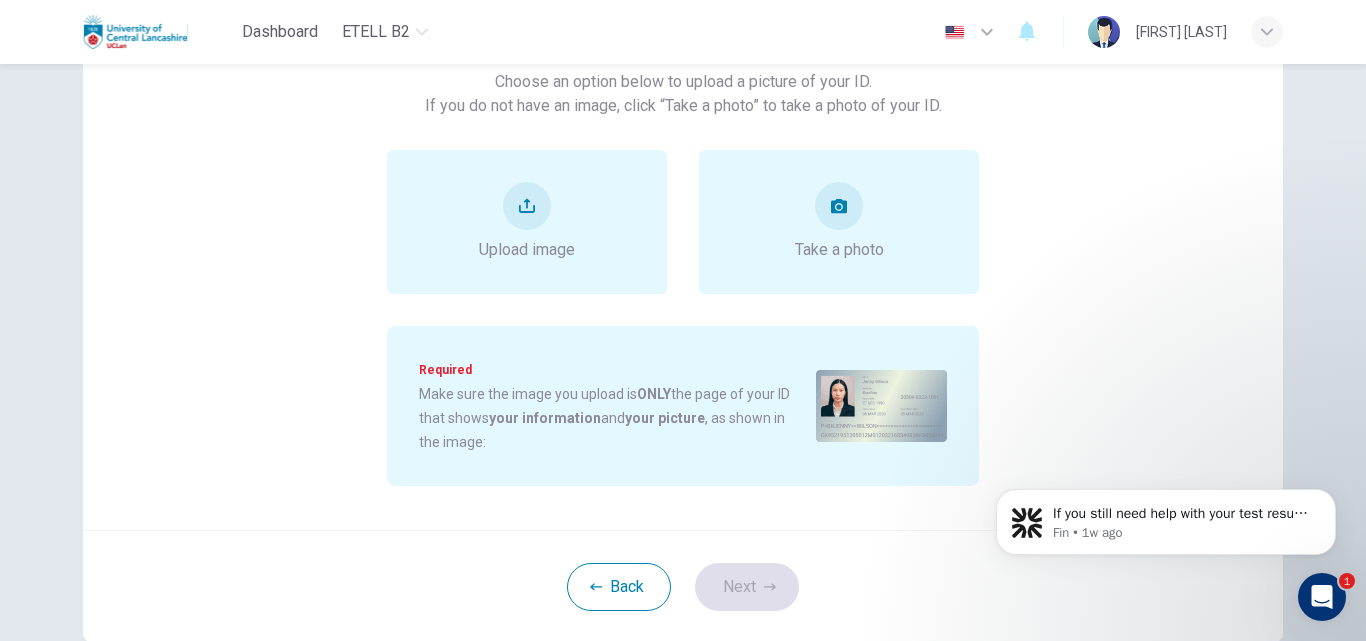 scroll, scrollTop: 78, scrollLeft: 0, axis: vertical 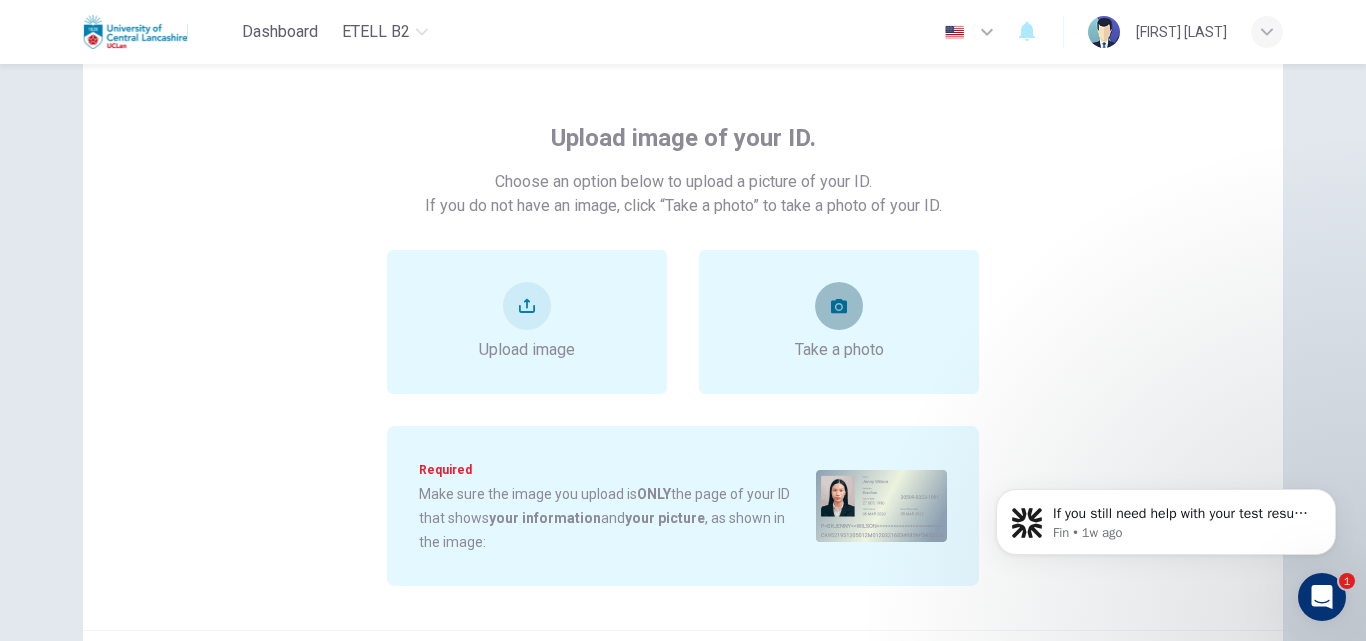 click 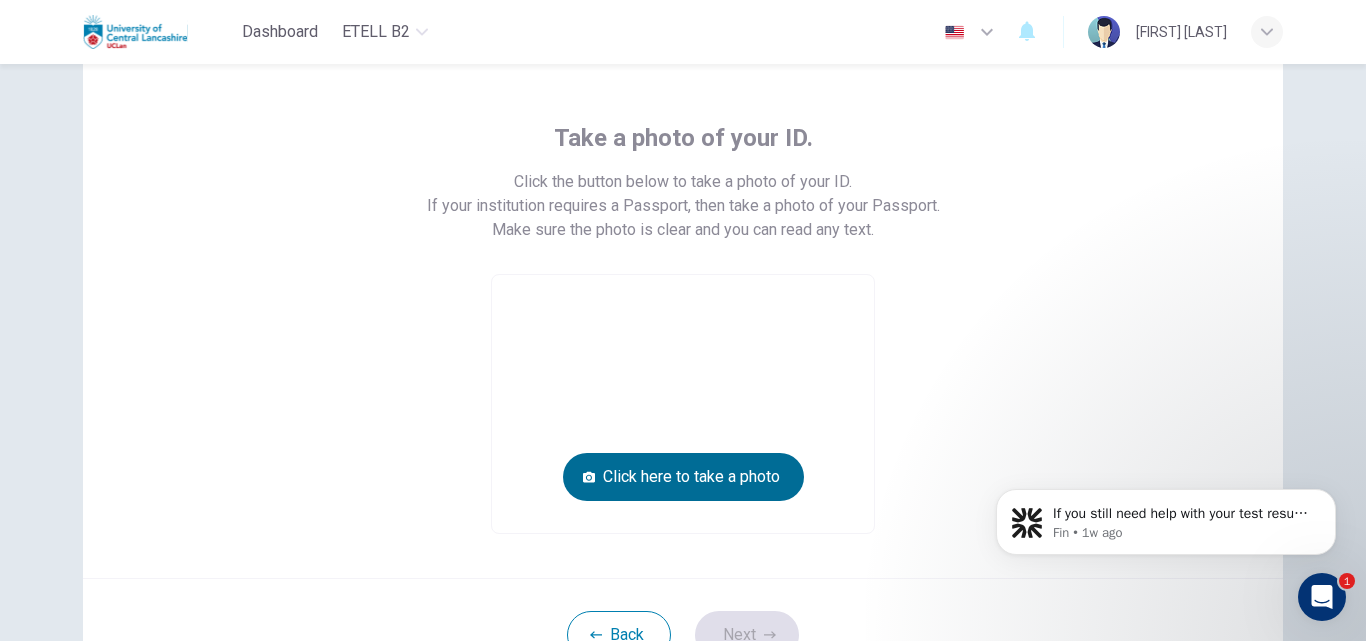 click on "Click here to take a photo" at bounding box center [683, 477] 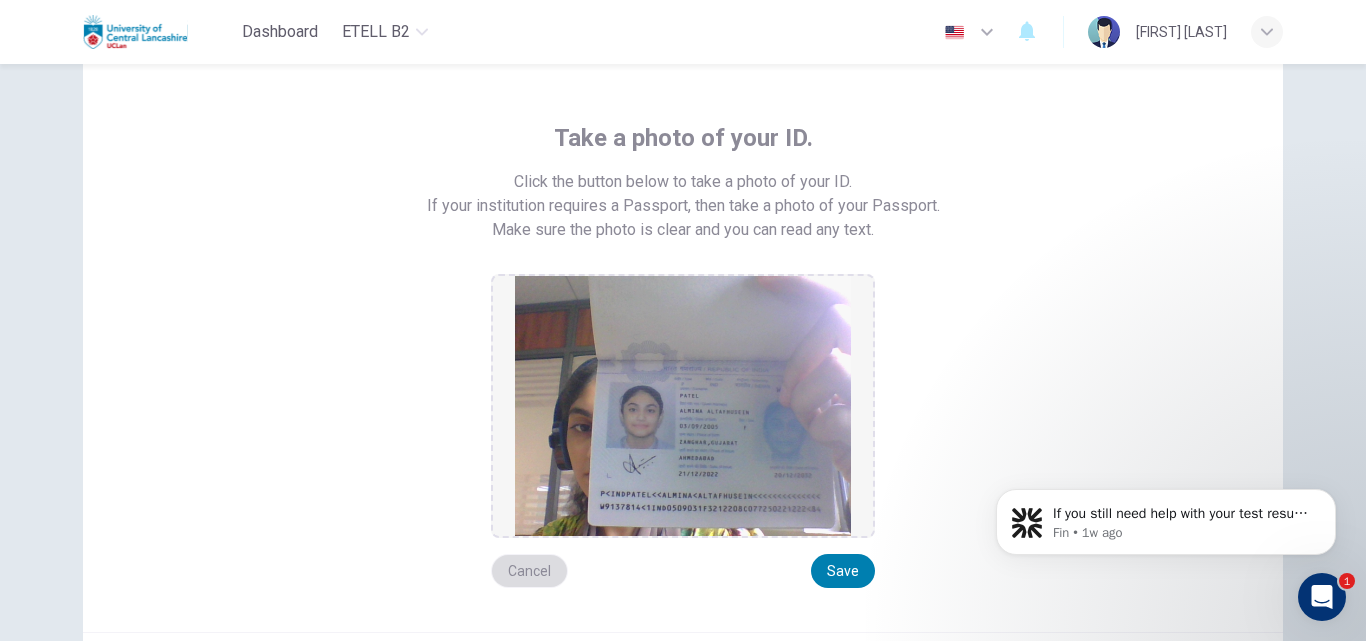 click on "Cancel" at bounding box center [529, 571] 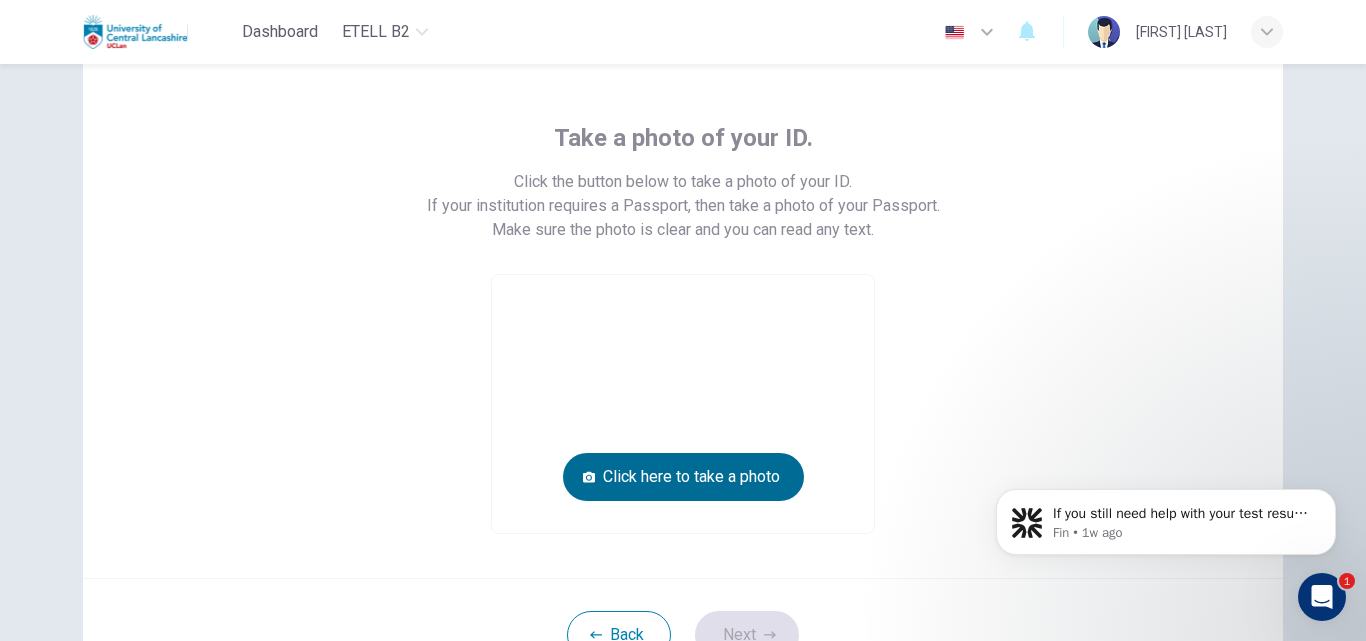 click on "Click here to take a photo" at bounding box center (683, 477) 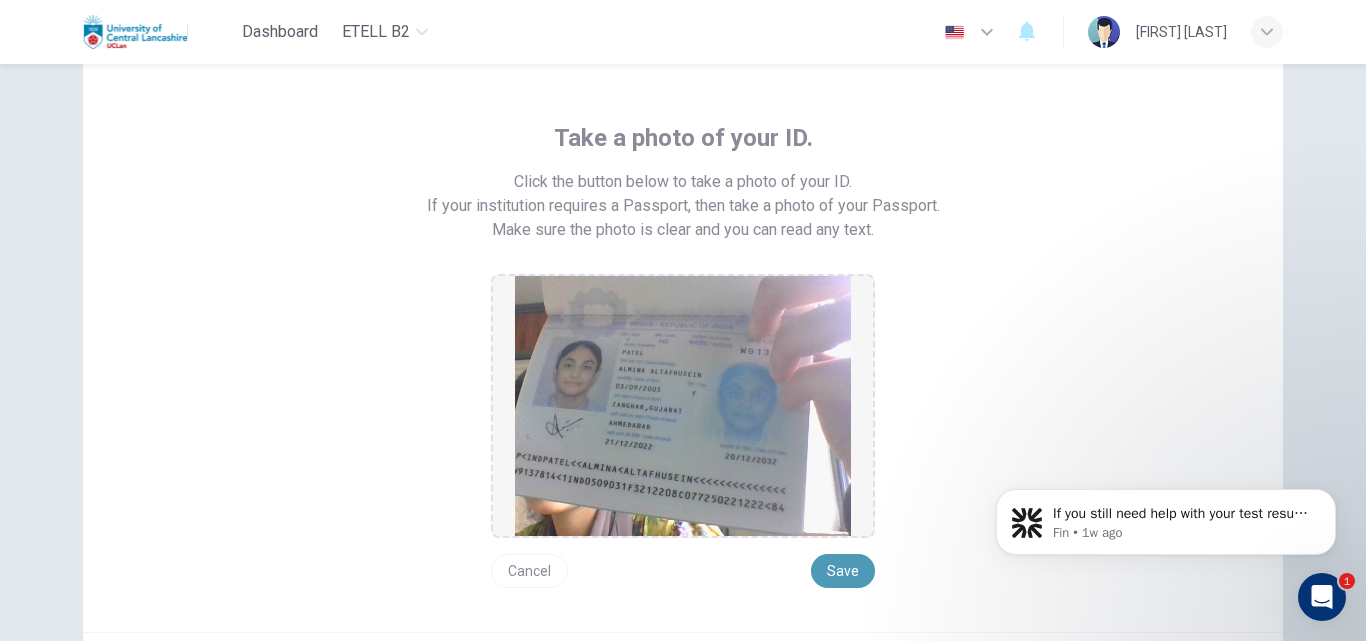 click on "Save" at bounding box center (843, 571) 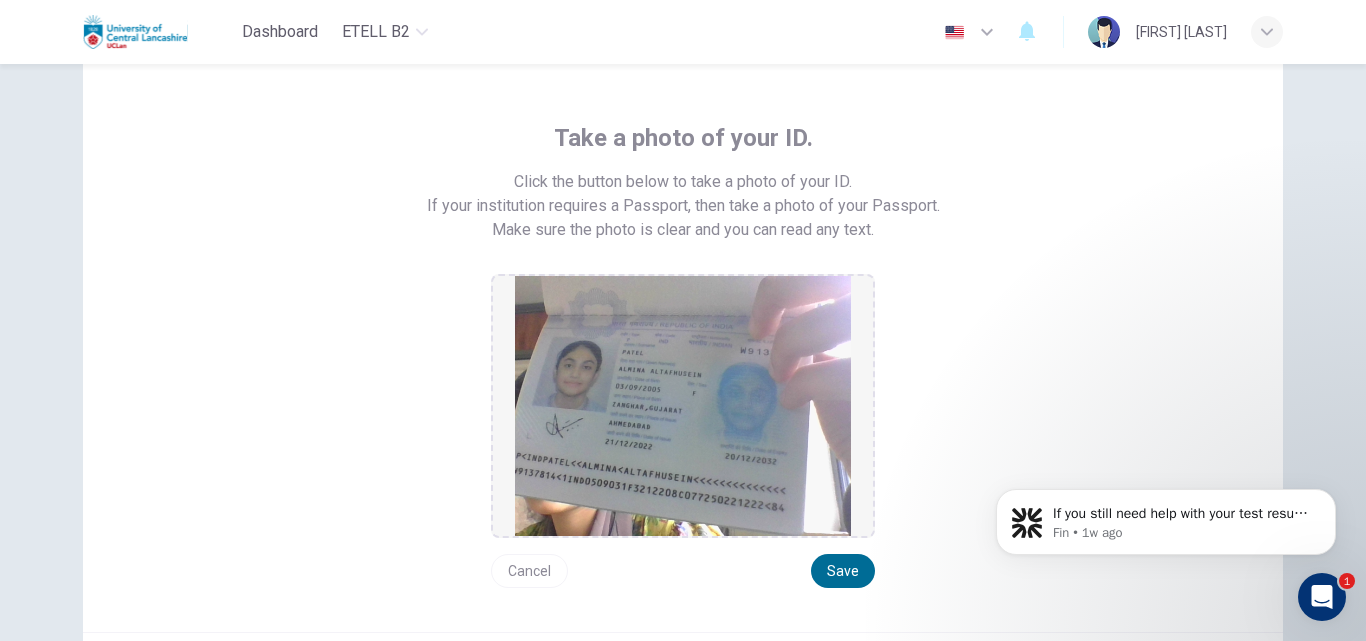 click on "Save" at bounding box center (843, 571) 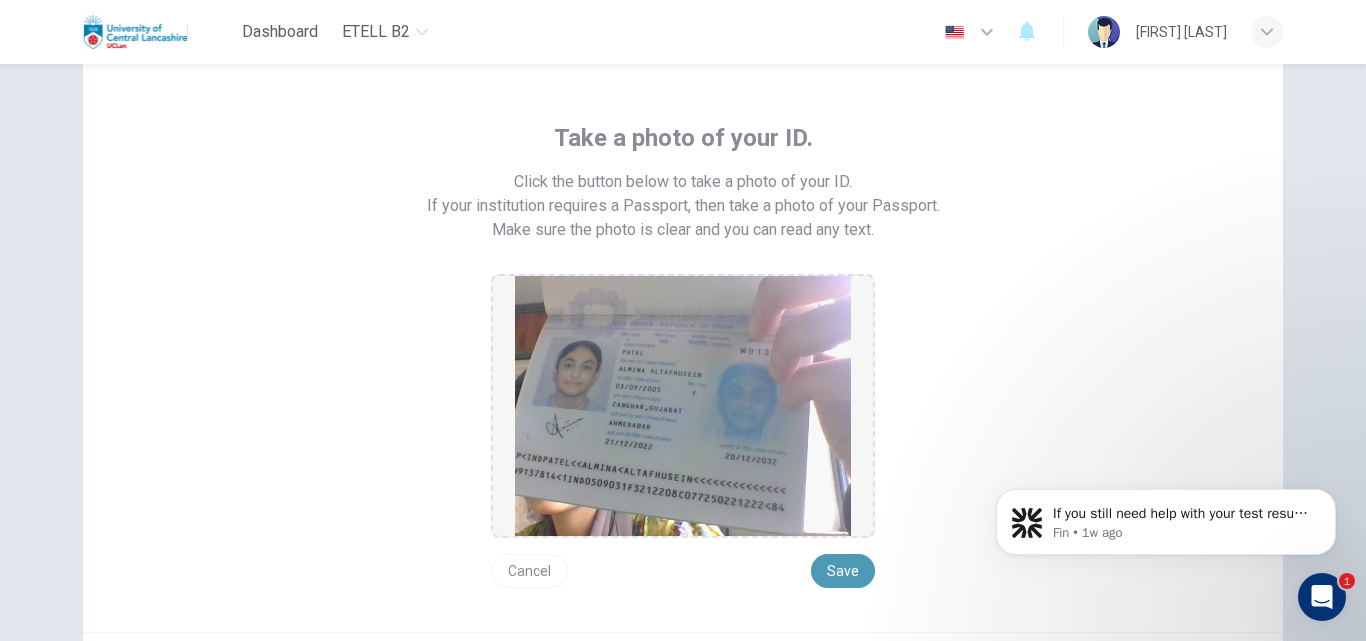 click on "Save" at bounding box center [843, 571] 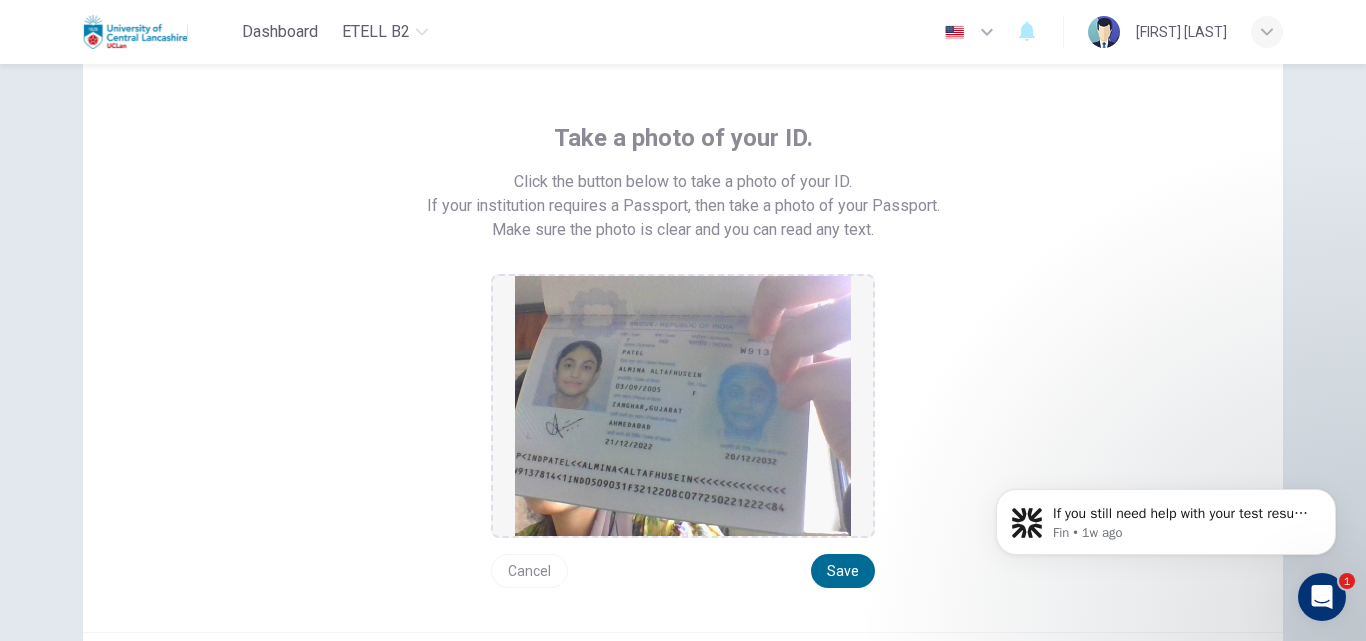 click on "Save" at bounding box center (843, 571) 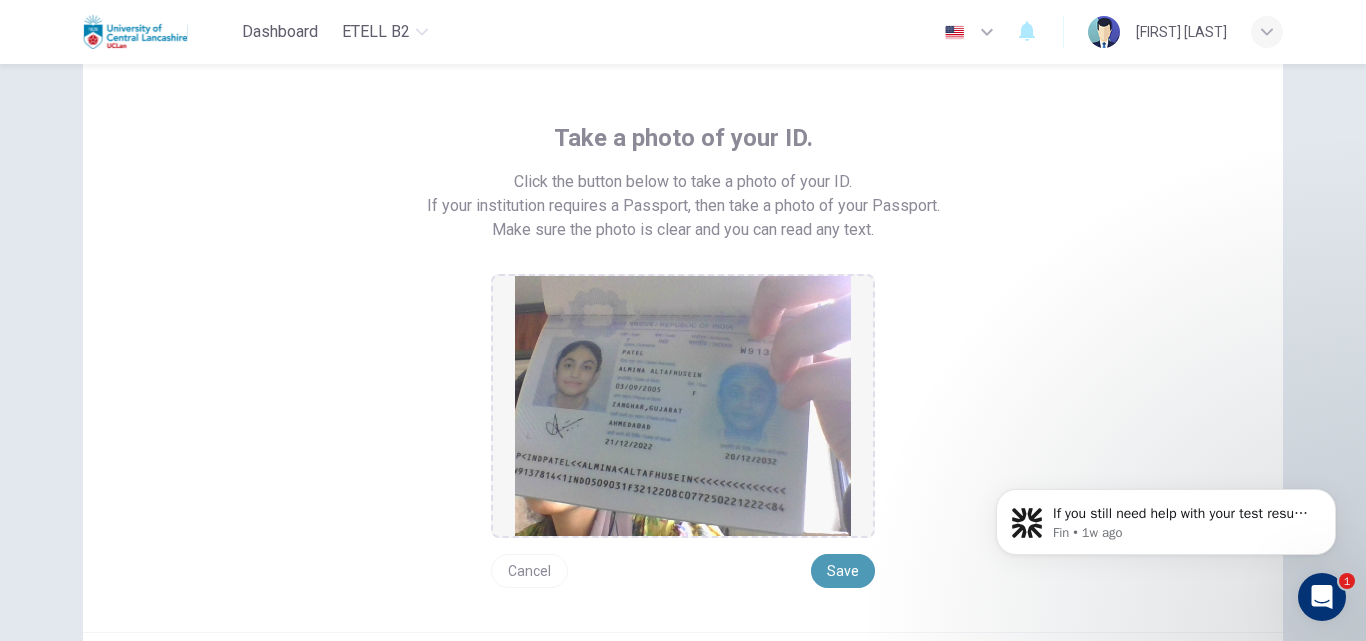 click on "Save" at bounding box center (843, 571) 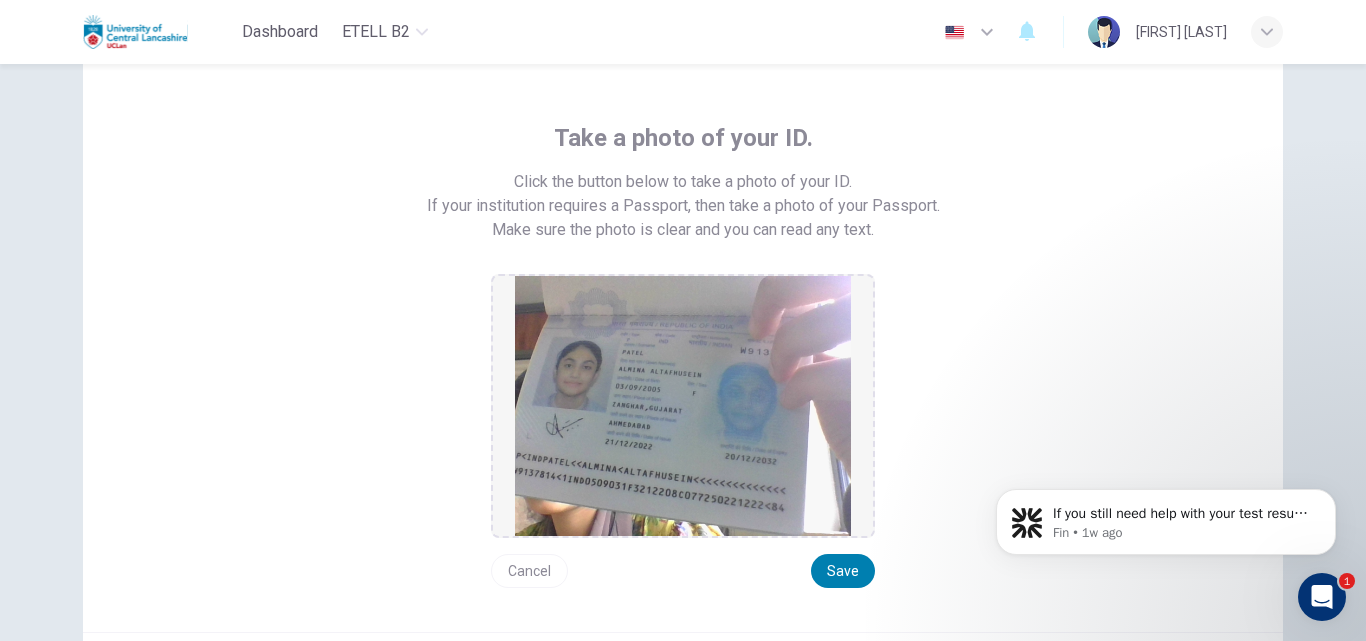 scroll, scrollTop: 178, scrollLeft: 0, axis: vertical 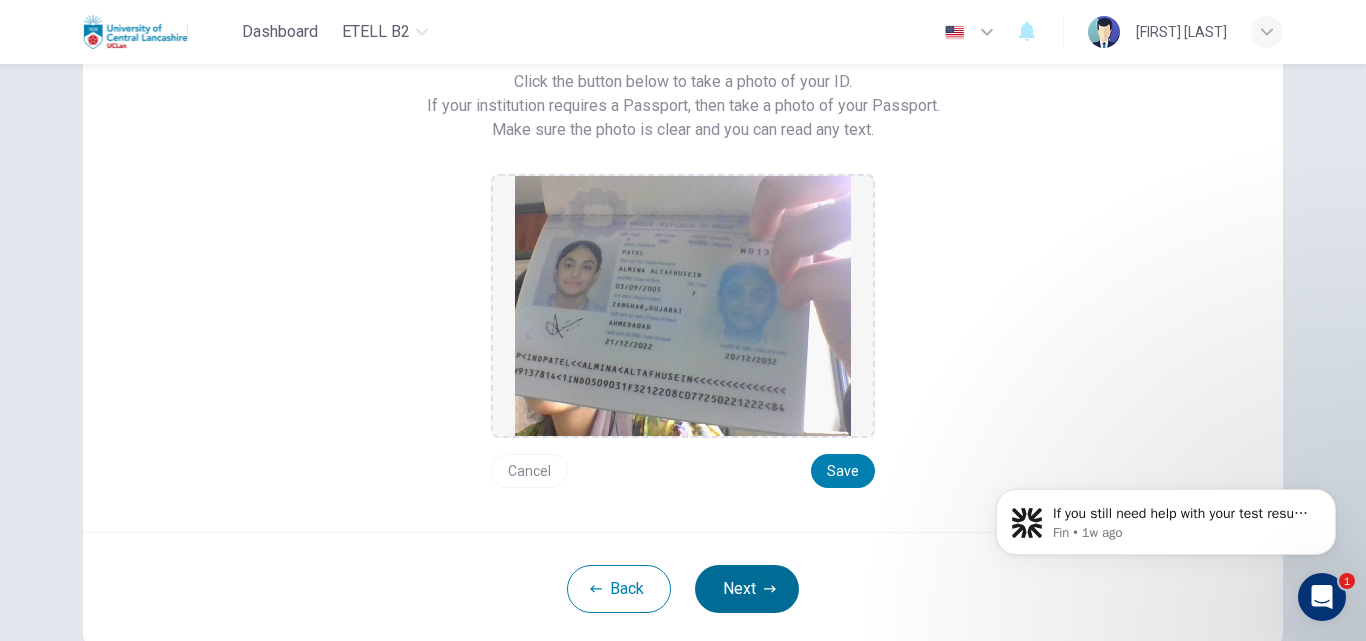 click on "Next" at bounding box center [747, 589] 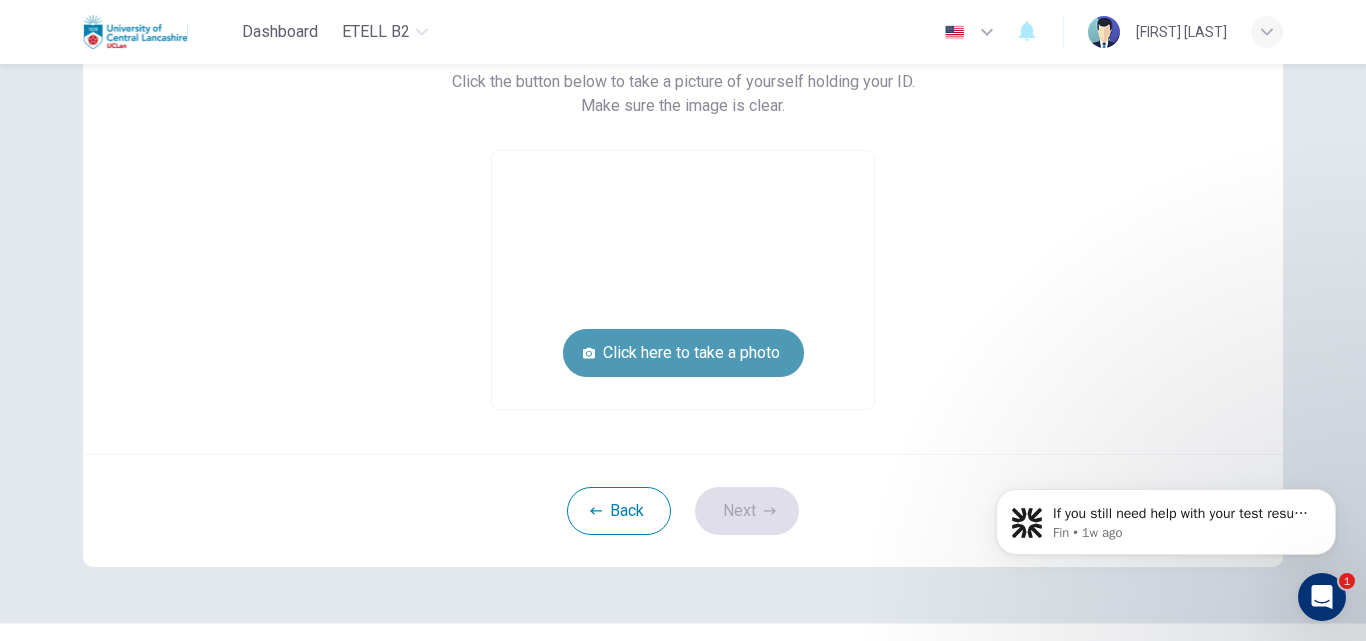 click on "Click here to take a photo" at bounding box center [683, 353] 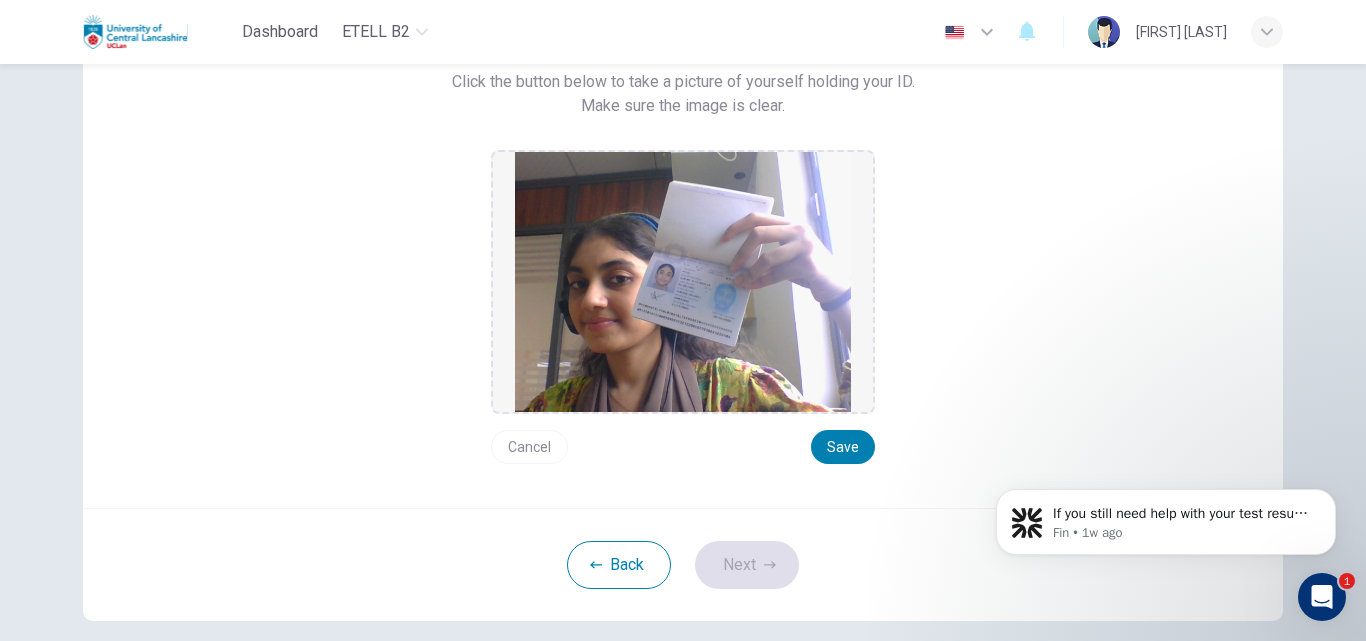 click on "Cancel" at bounding box center (529, 447) 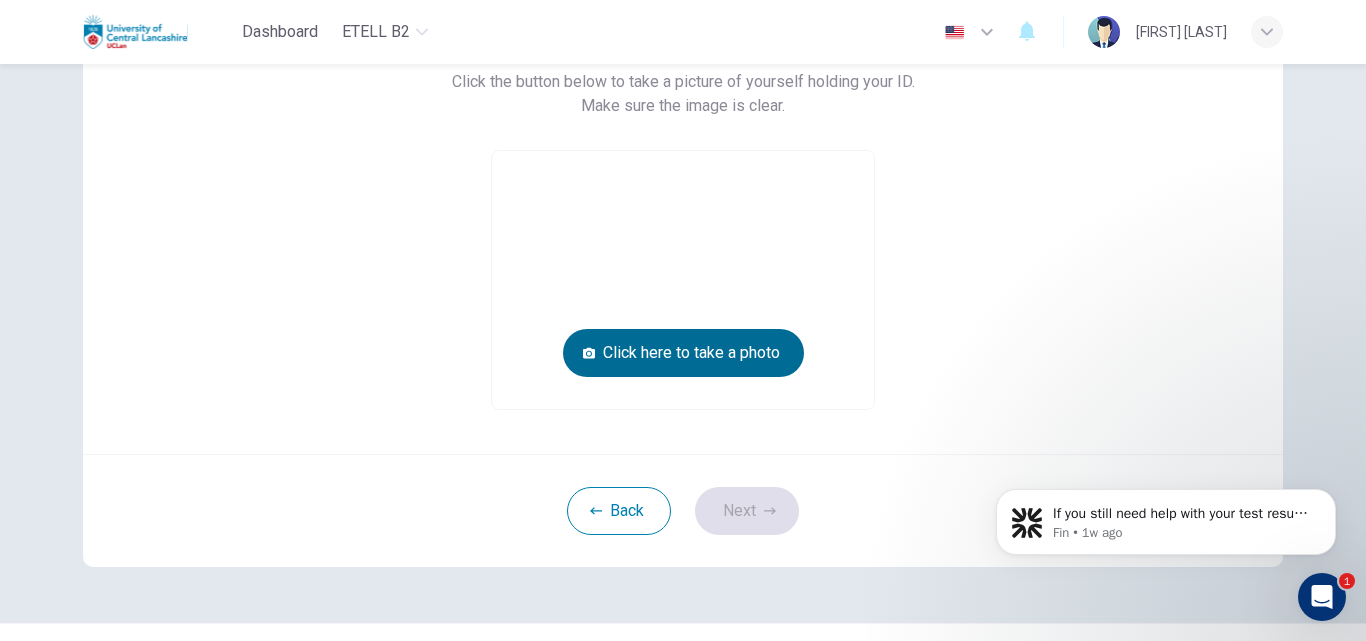 click on "Click here to take a photo" at bounding box center [683, 353] 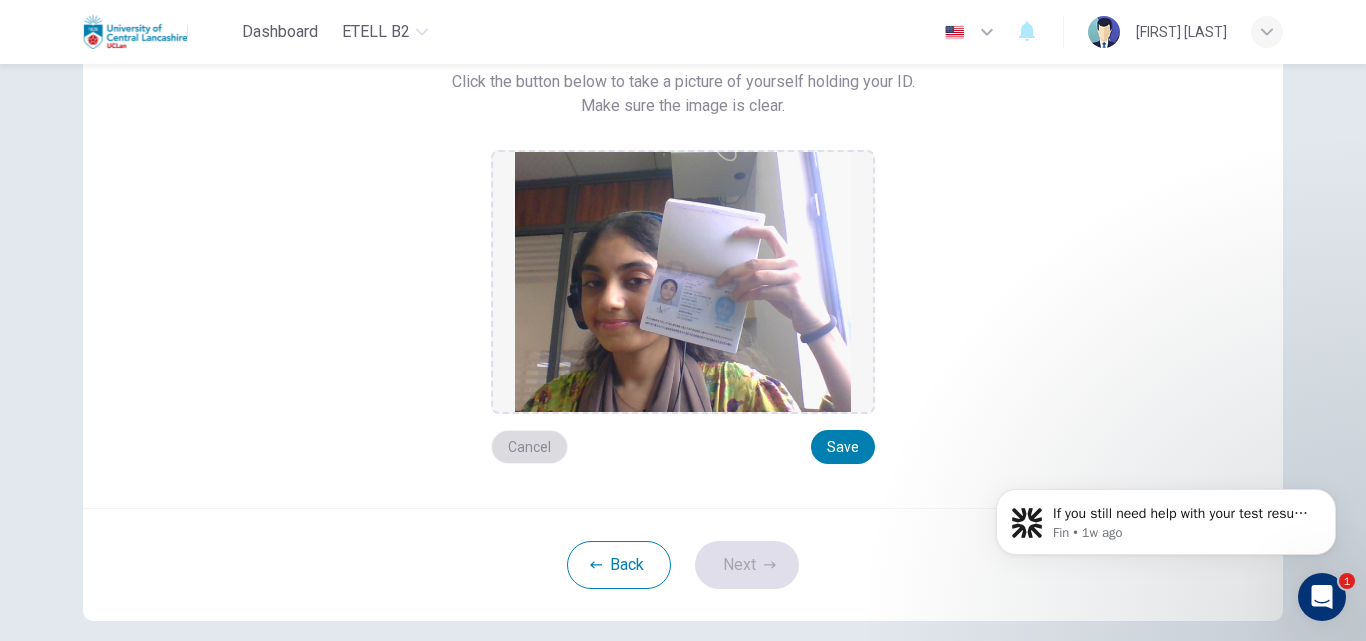 click on "Cancel" at bounding box center [529, 447] 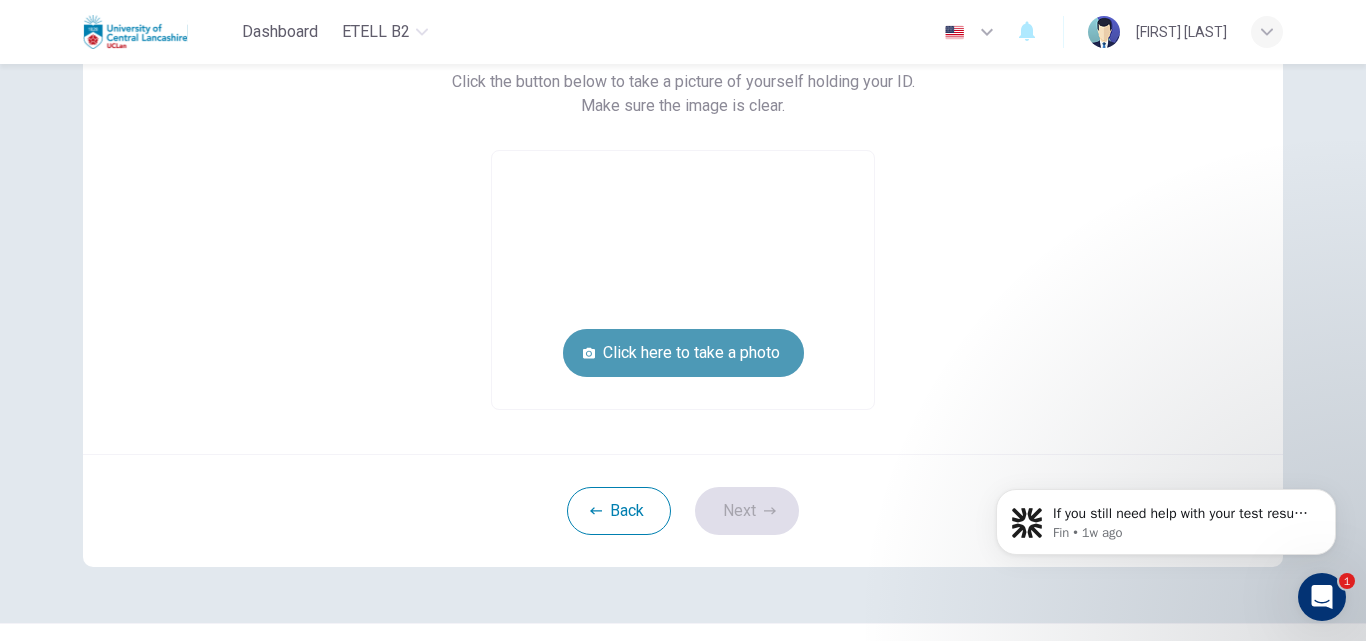 click on "Click here to take a photo" at bounding box center [683, 353] 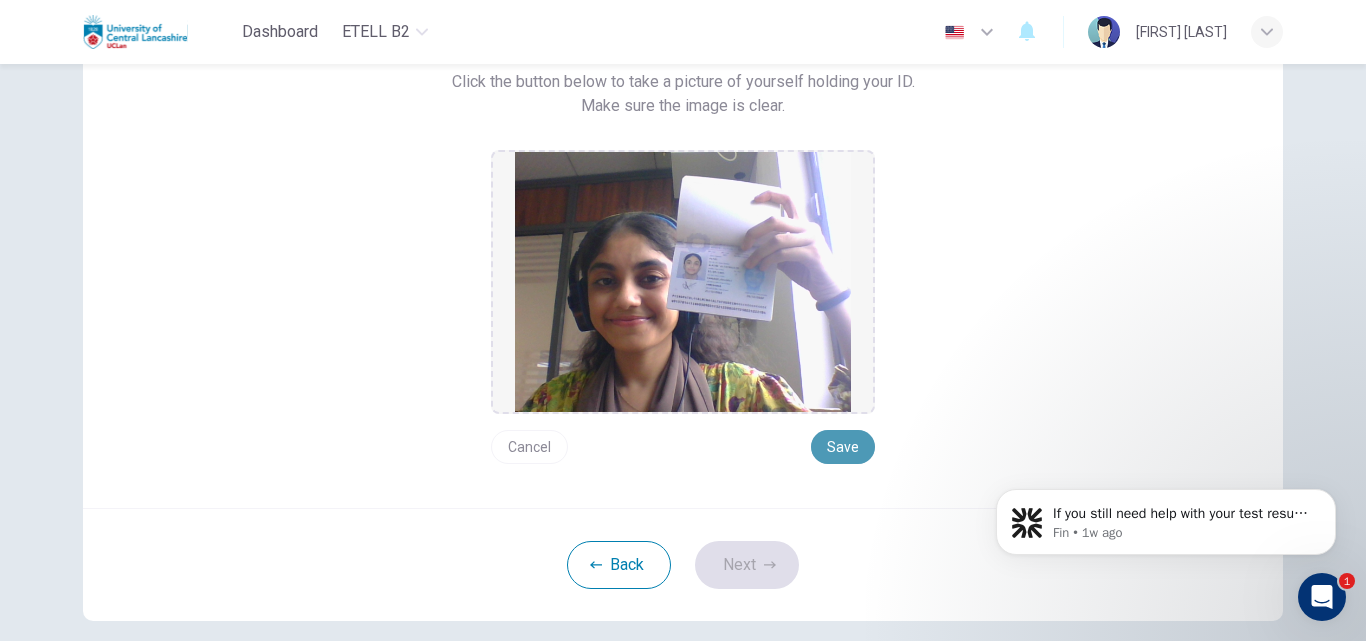 click on "Save" at bounding box center (843, 447) 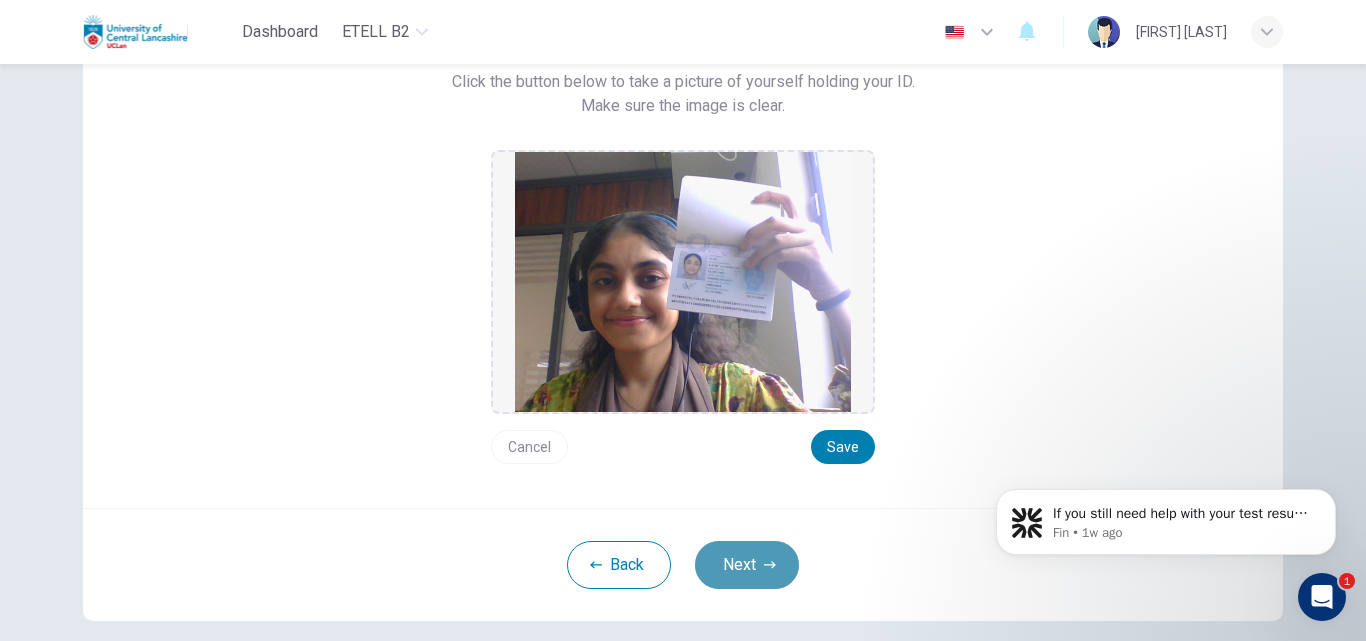 click on "Next" at bounding box center [747, 565] 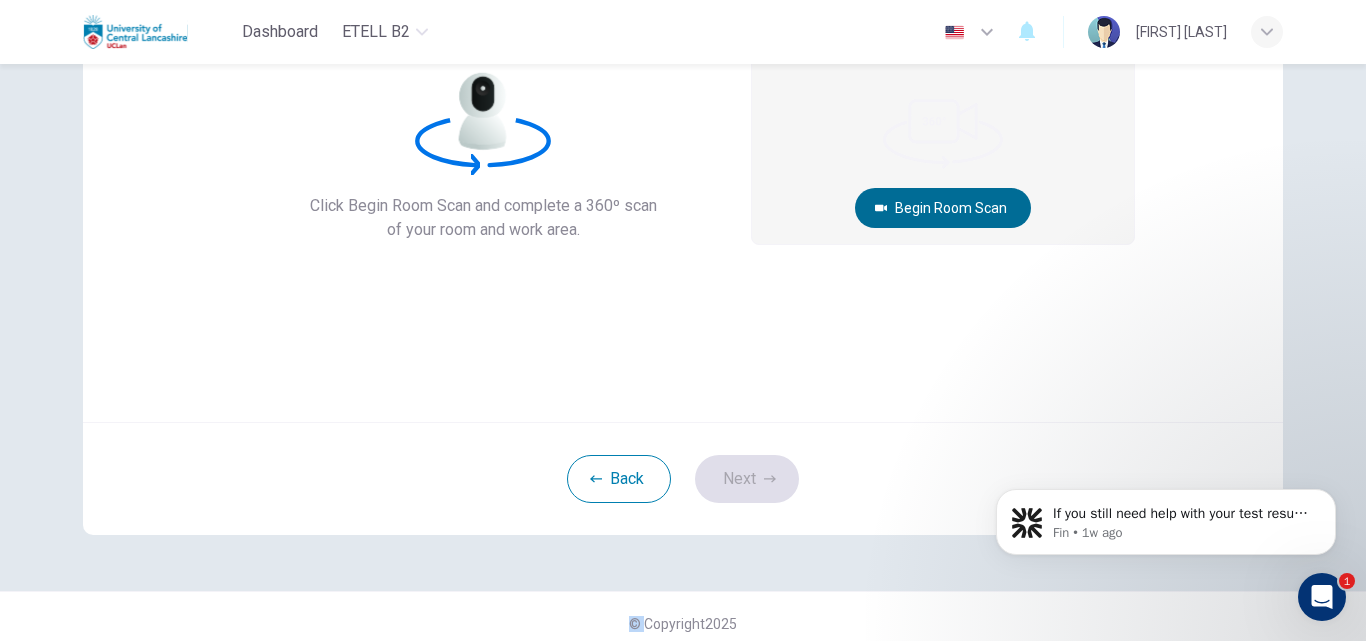 click on "Begin Room Scan" at bounding box center (943, 208) 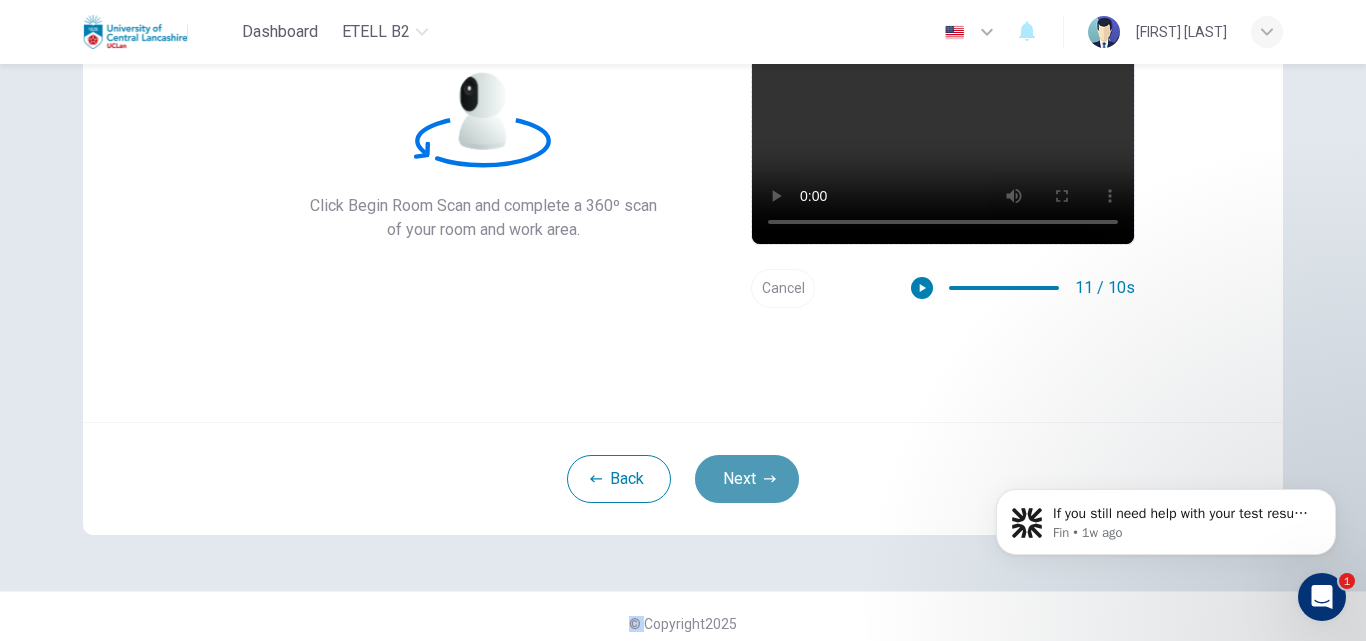 click on "Next" at bounding box center [747, 479] 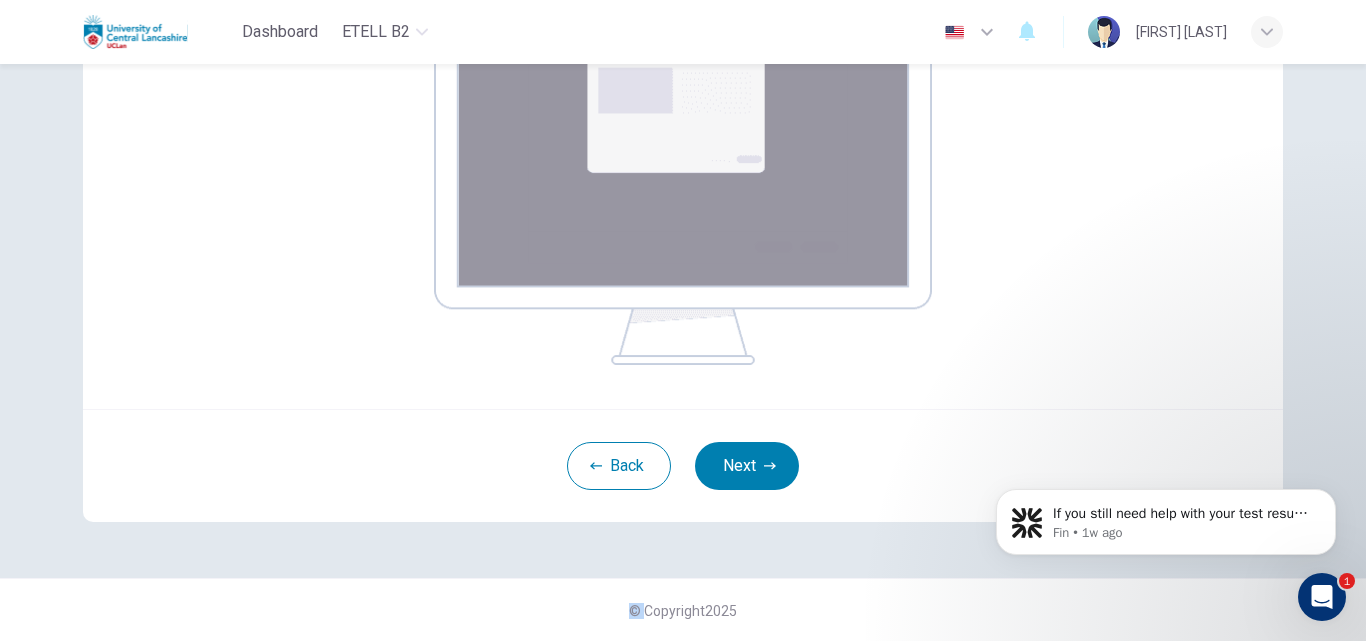 scroll, scrollTop: 96, scrollLeft: 0, axis: vertical 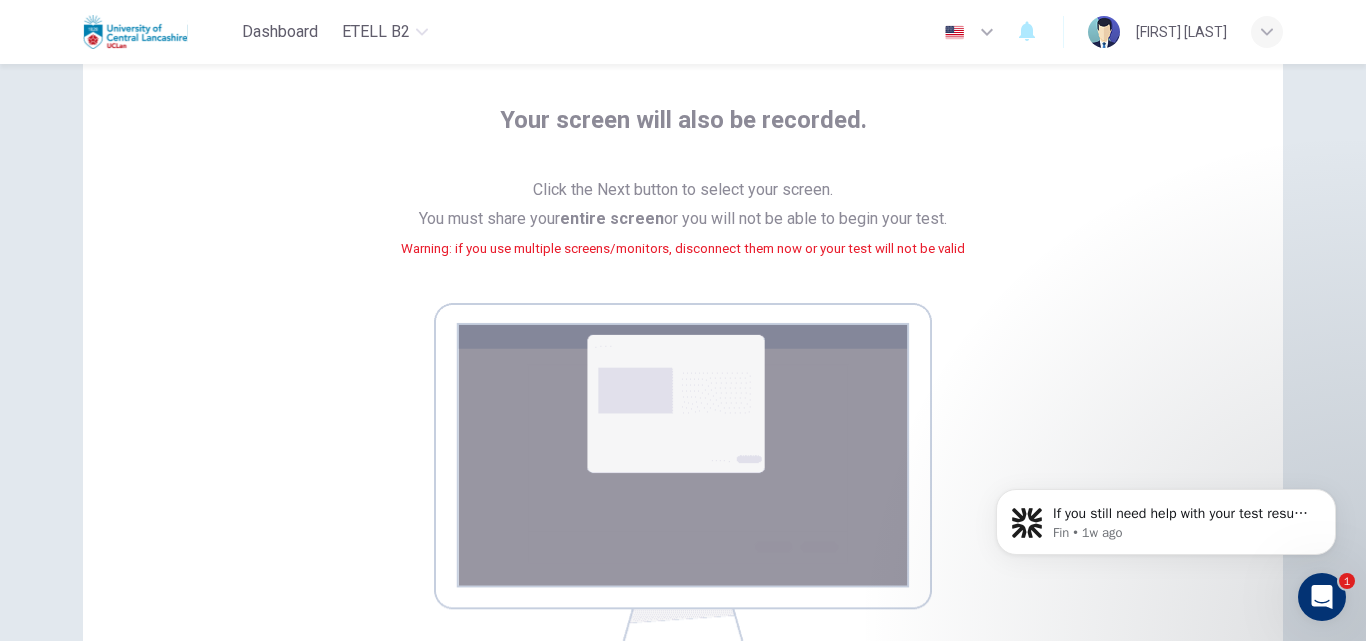 click at bounding box center (683, 484) 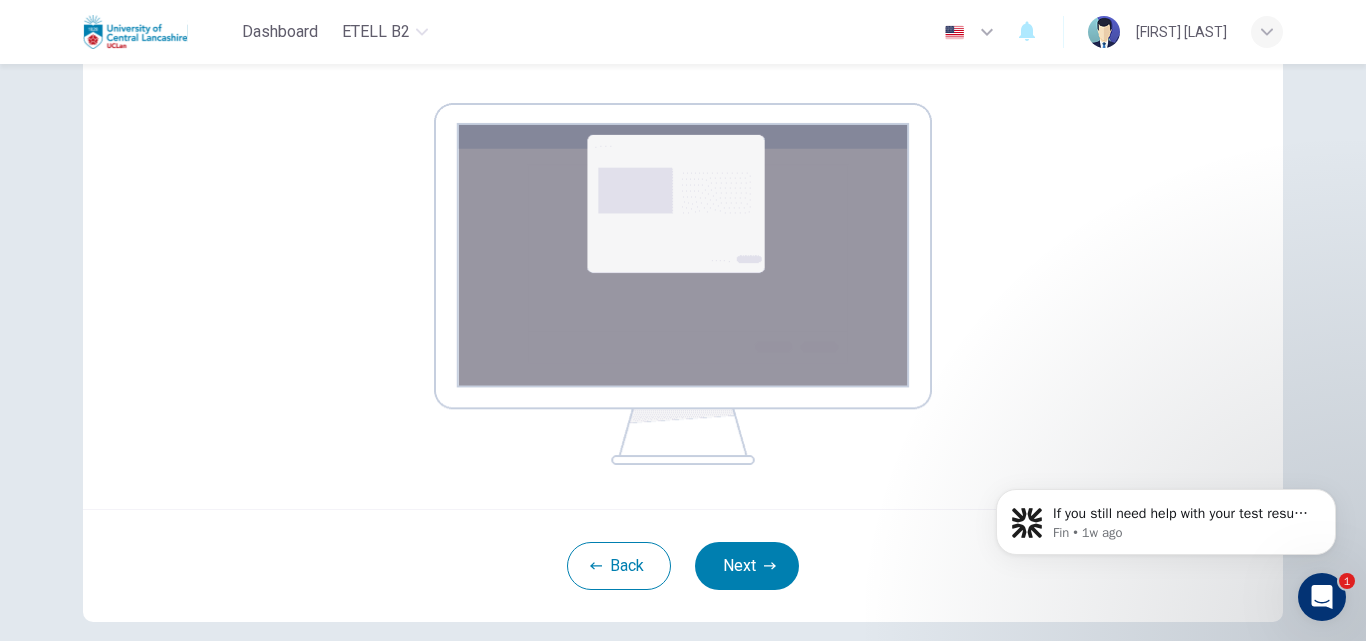 scroll, scrollTop: 396, scrollLeft: 0, axis: vertical 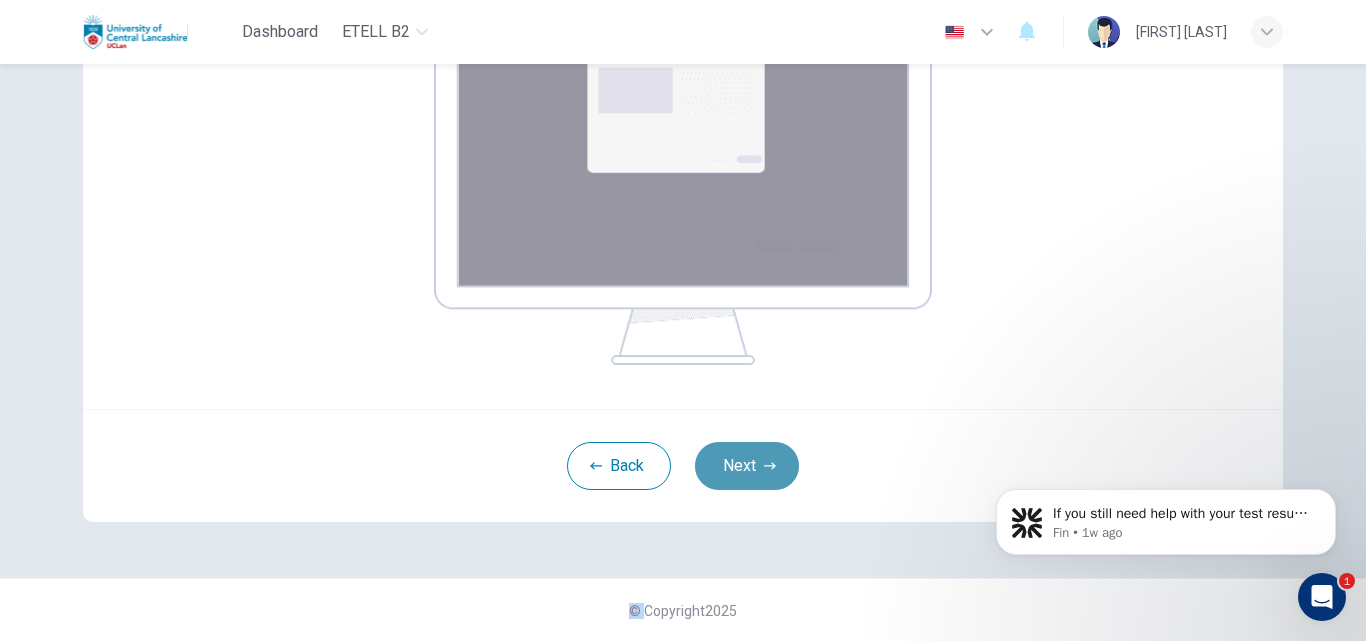 click on "Next" at bounding box center [747, 466] 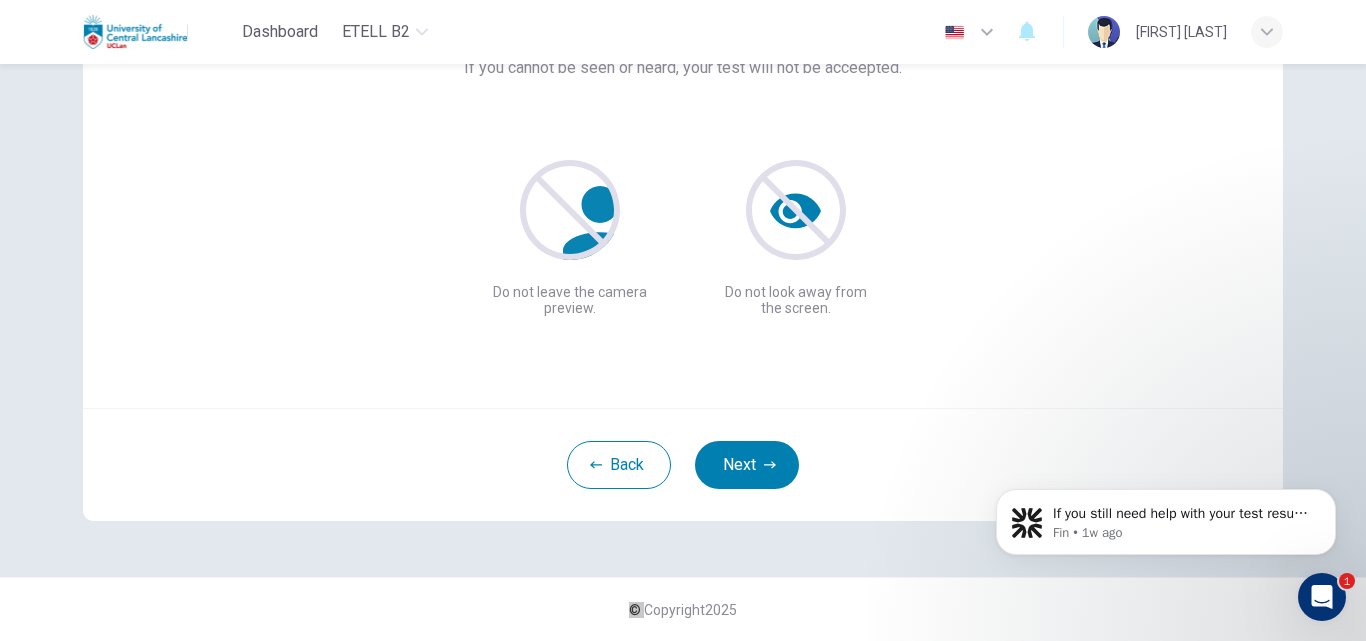 scroll, scrollTop: 192, scrollLeft: 0, axis: vertical 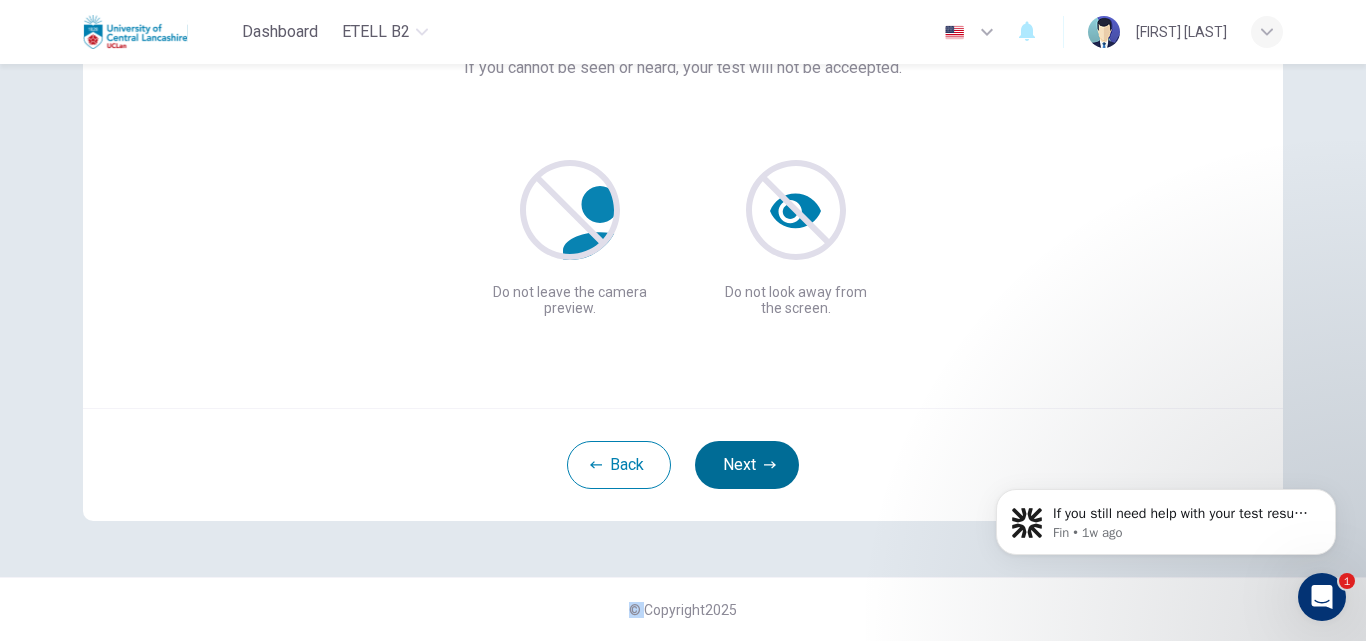 click 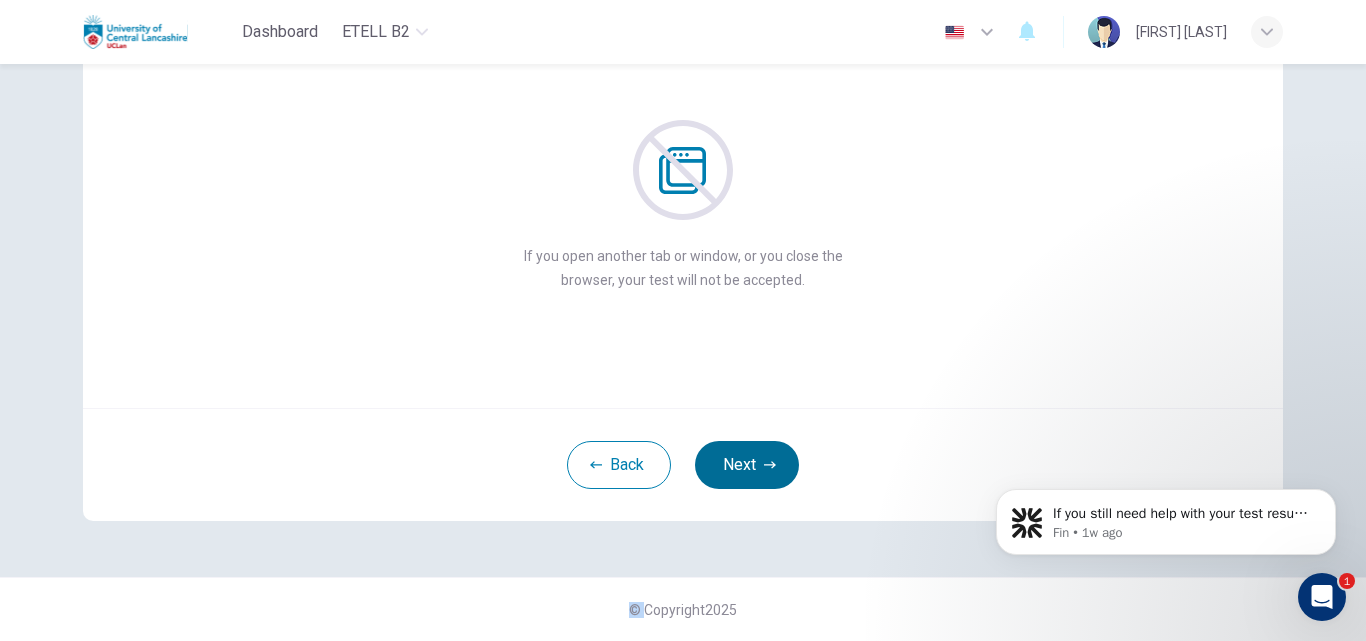 click 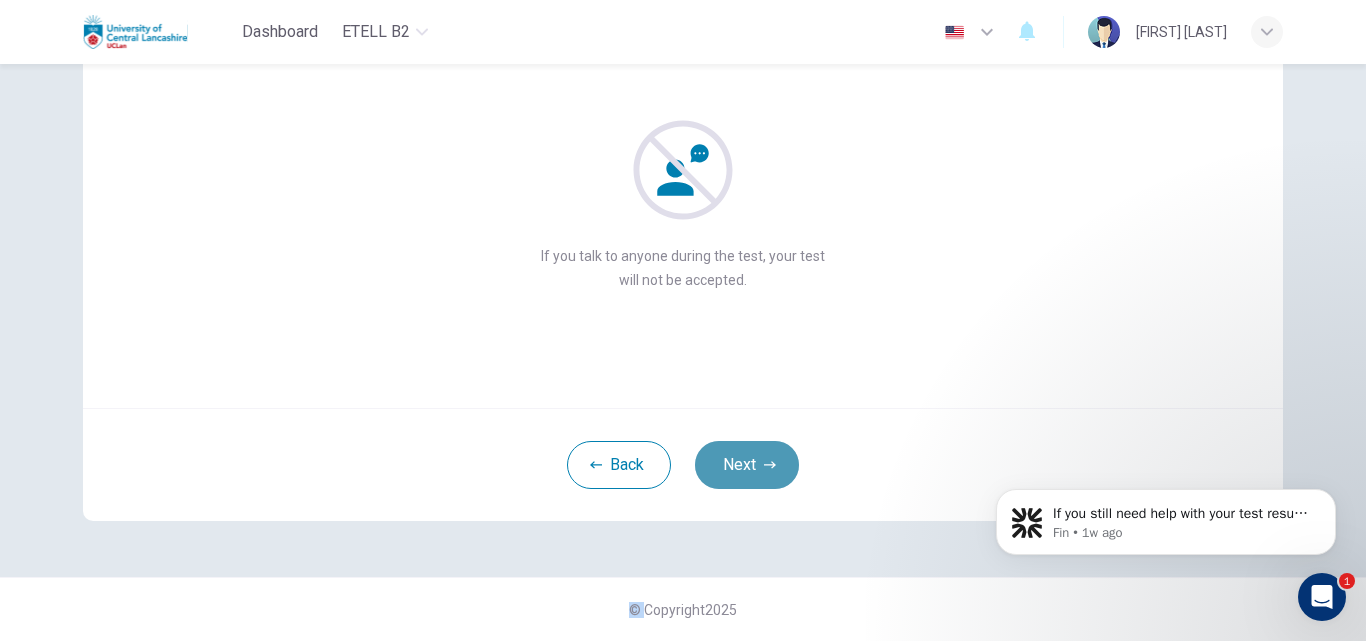 click on "Next" at bounding box center [747, 465] 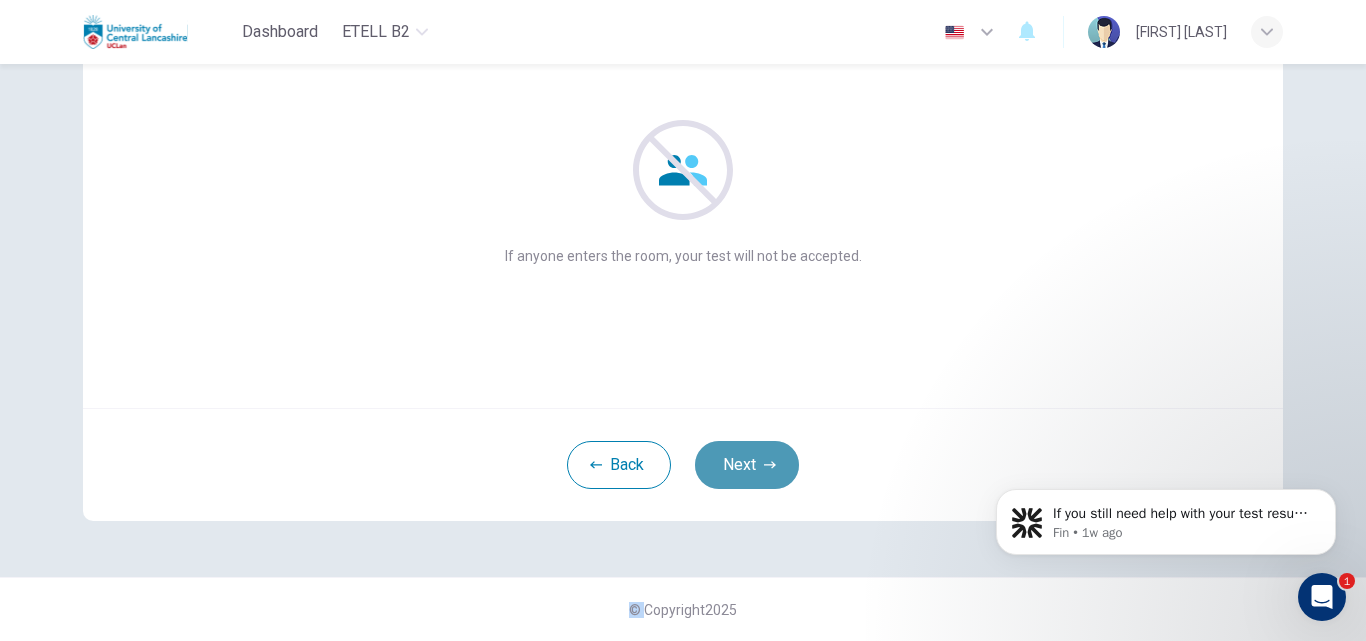 click on "Next" at bounding box center [747, 465] 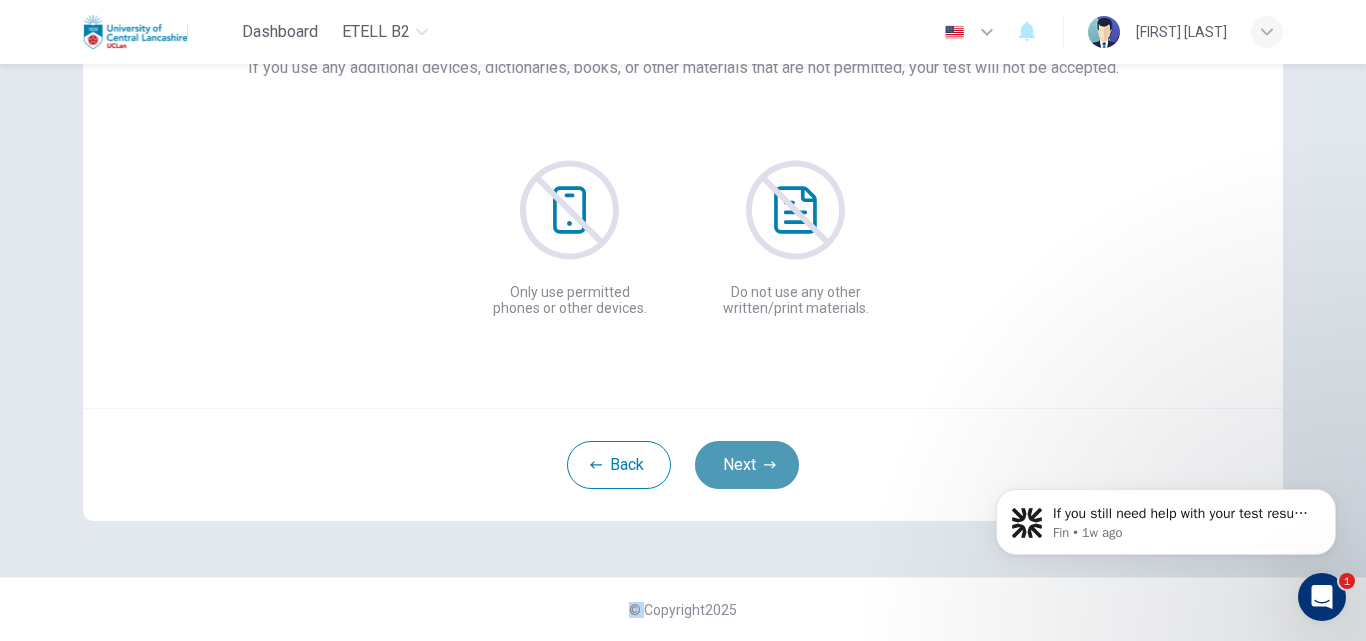 click on "Next" at bounding box center (747, 465) 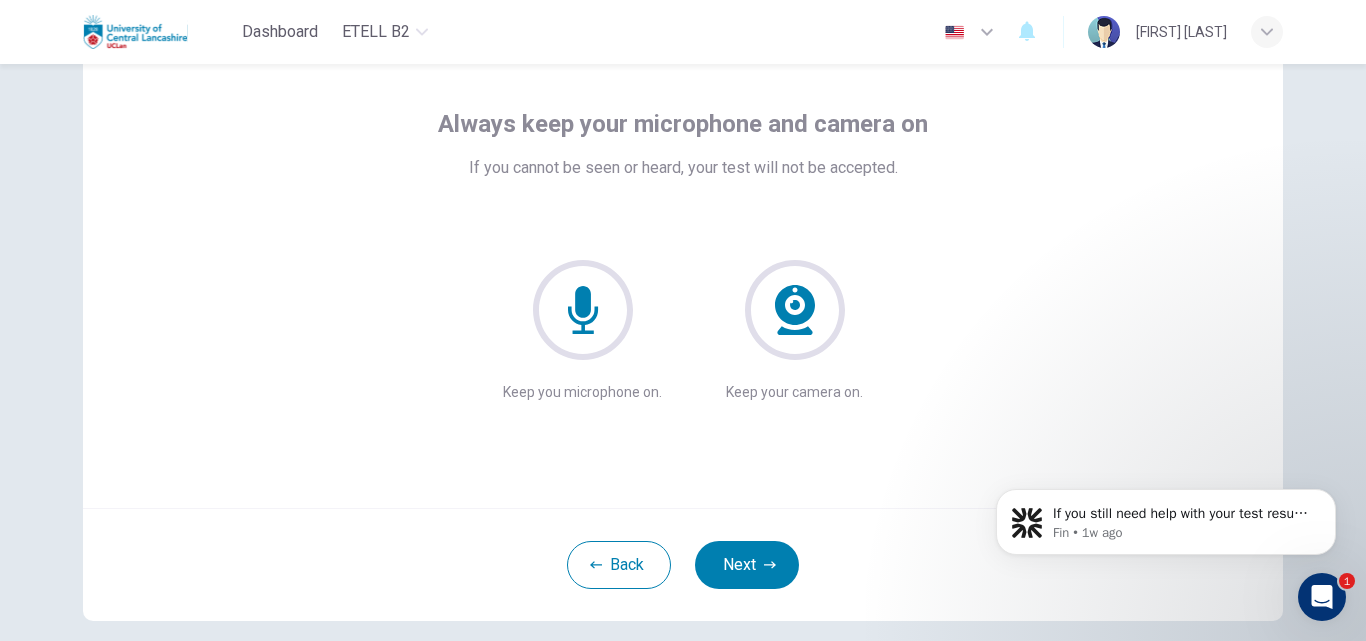 scroll, scrollTop: 192, scrollLeft: 0, axis: vertical 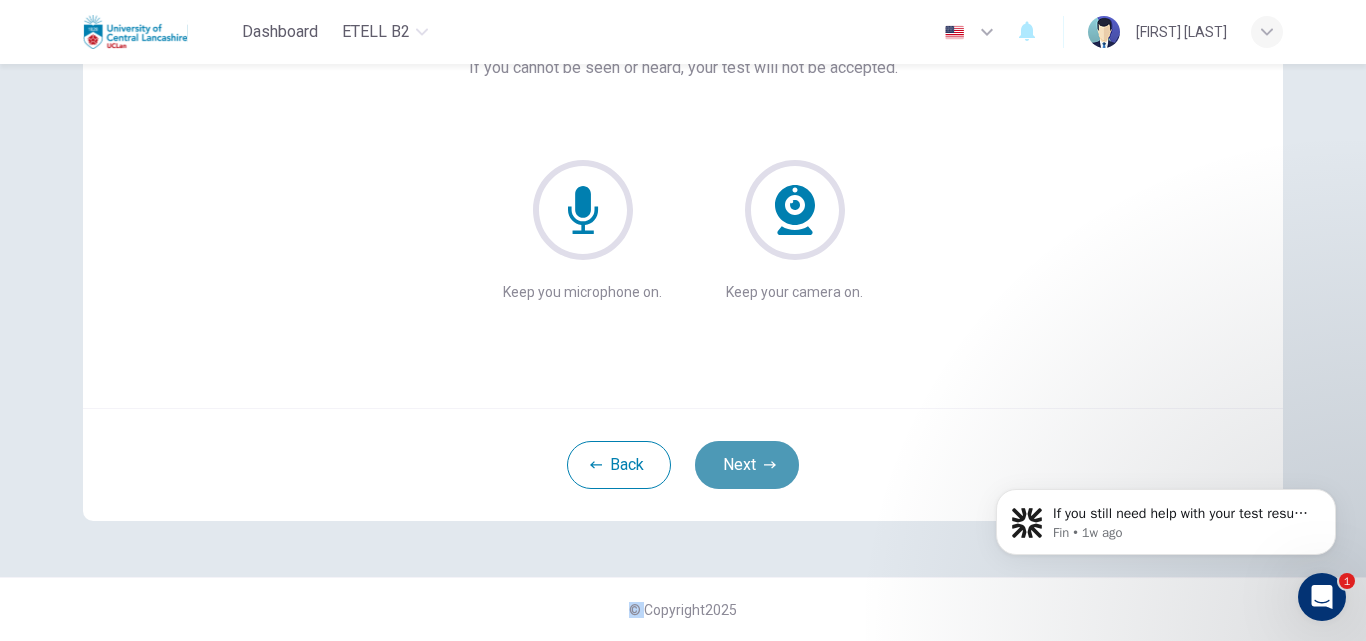 click 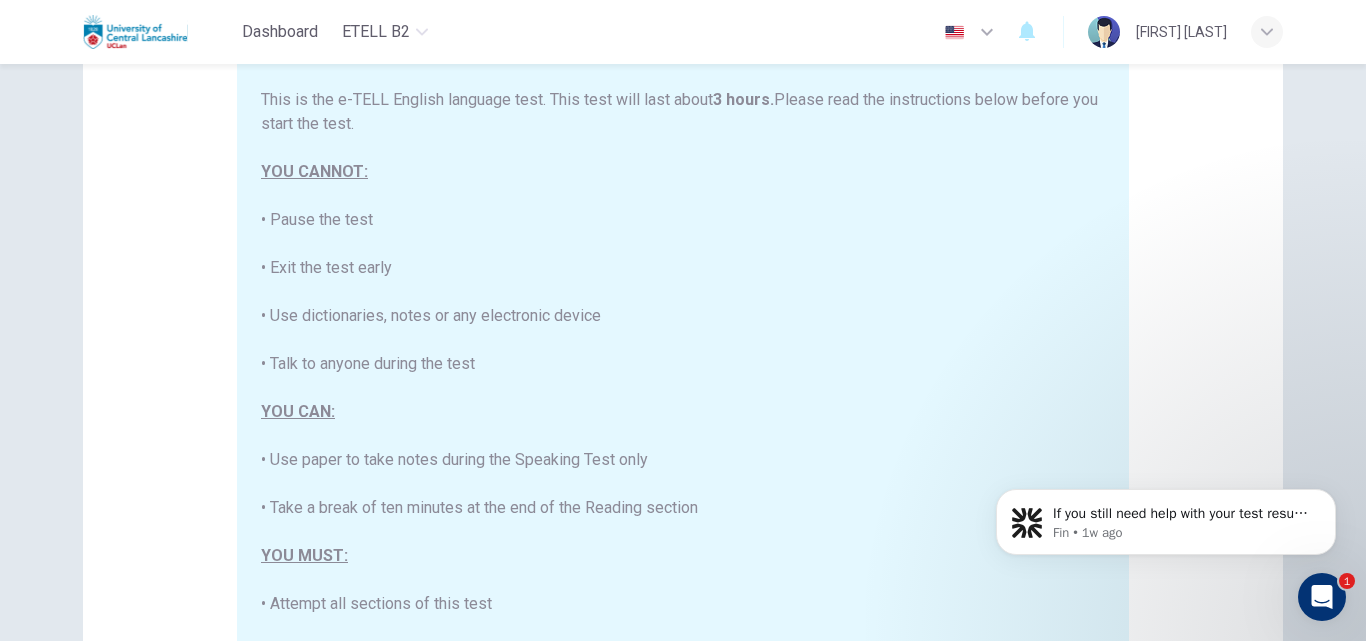 scroll, scrollTop: 0, scrollLeft: 0, axis: both 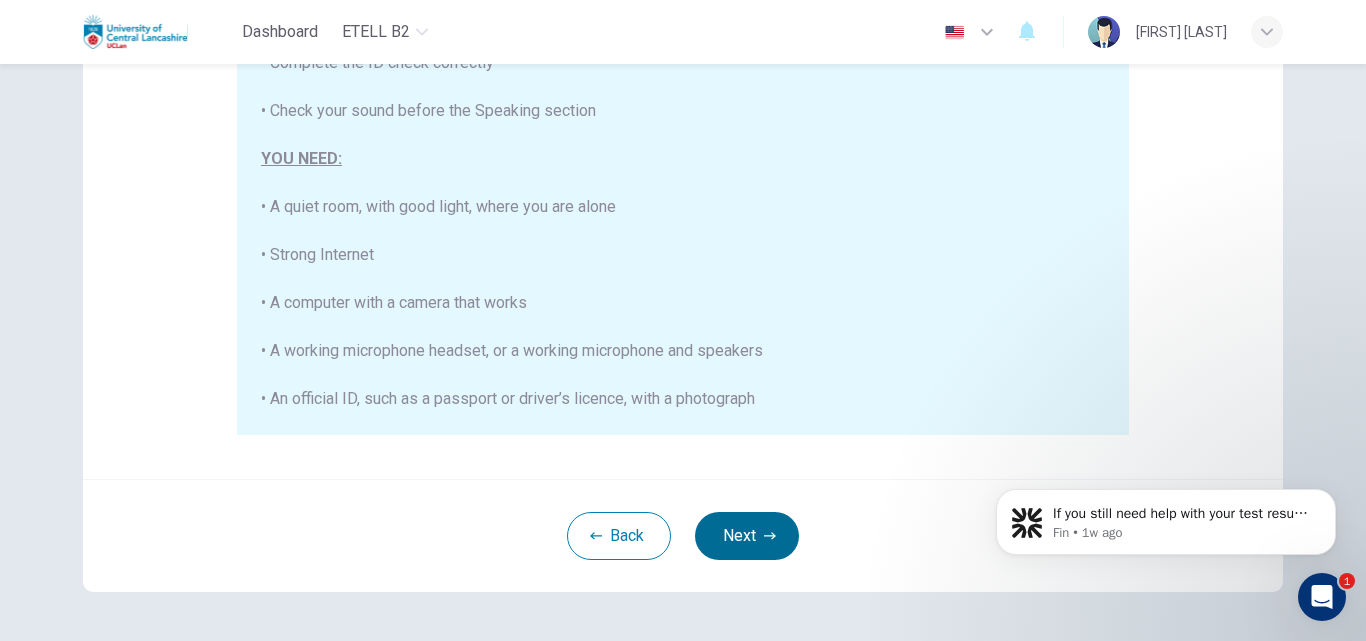 click on "Next" at bounding box center (747, 536) 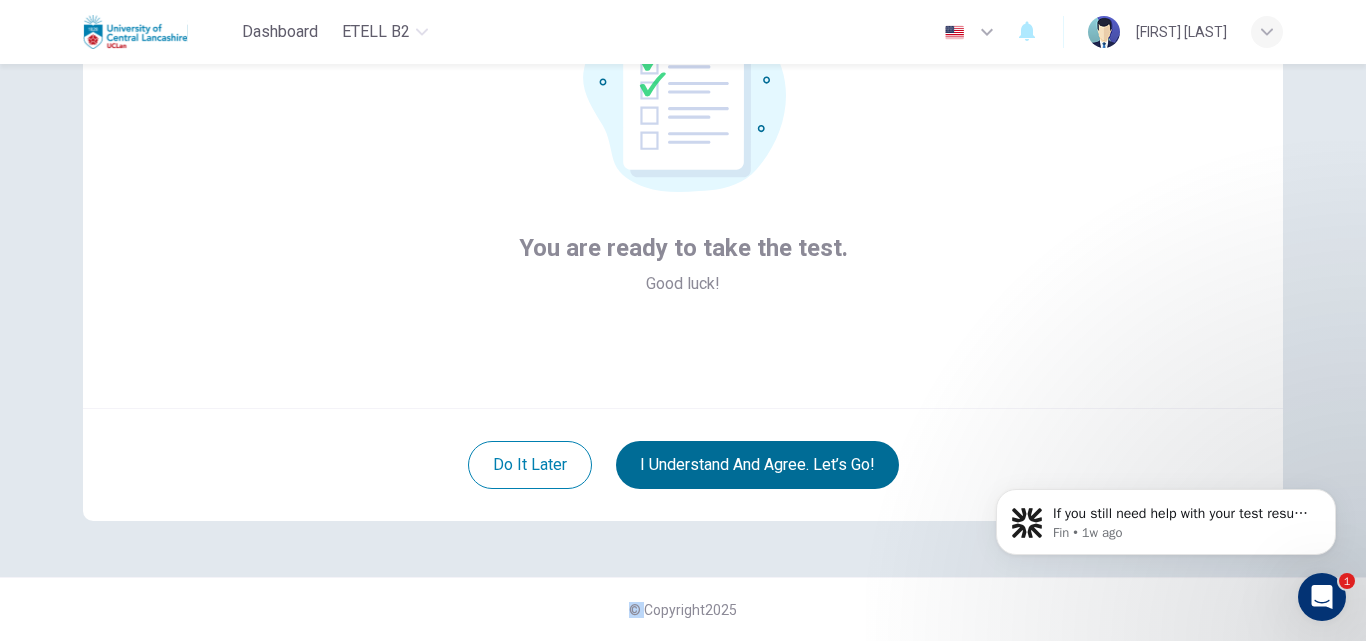 scroll, scrollTop: 192, scrollLeft: 0, axis: vertical 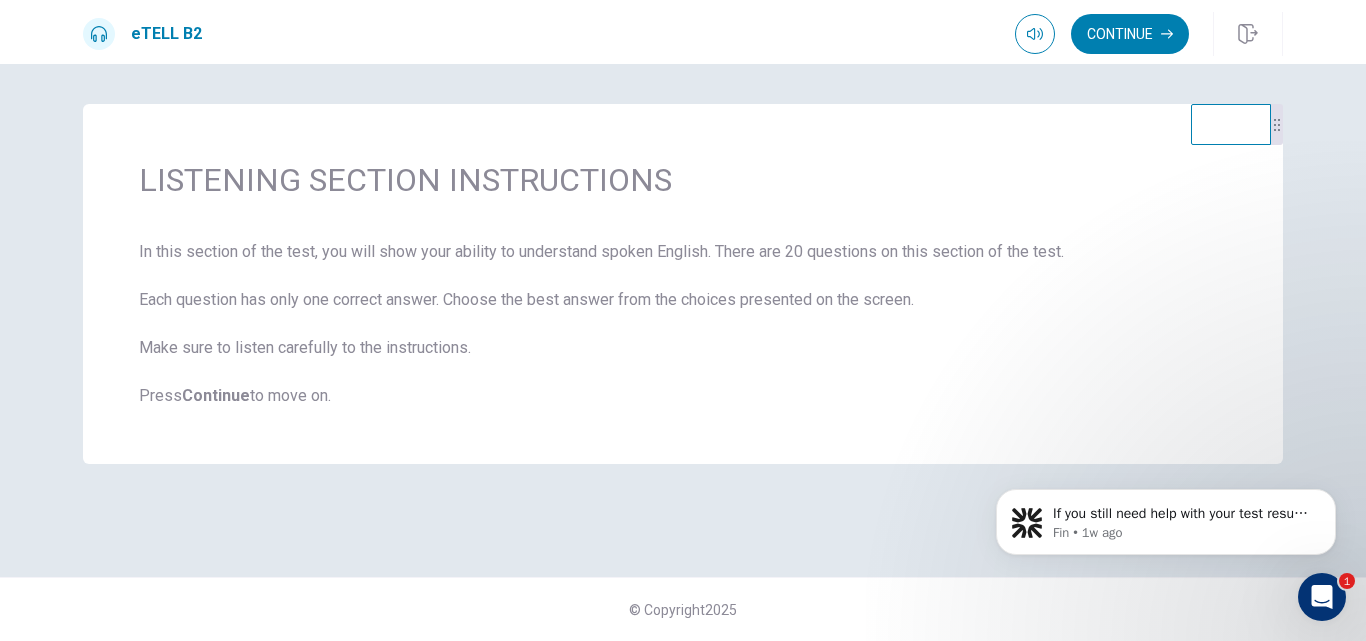 click 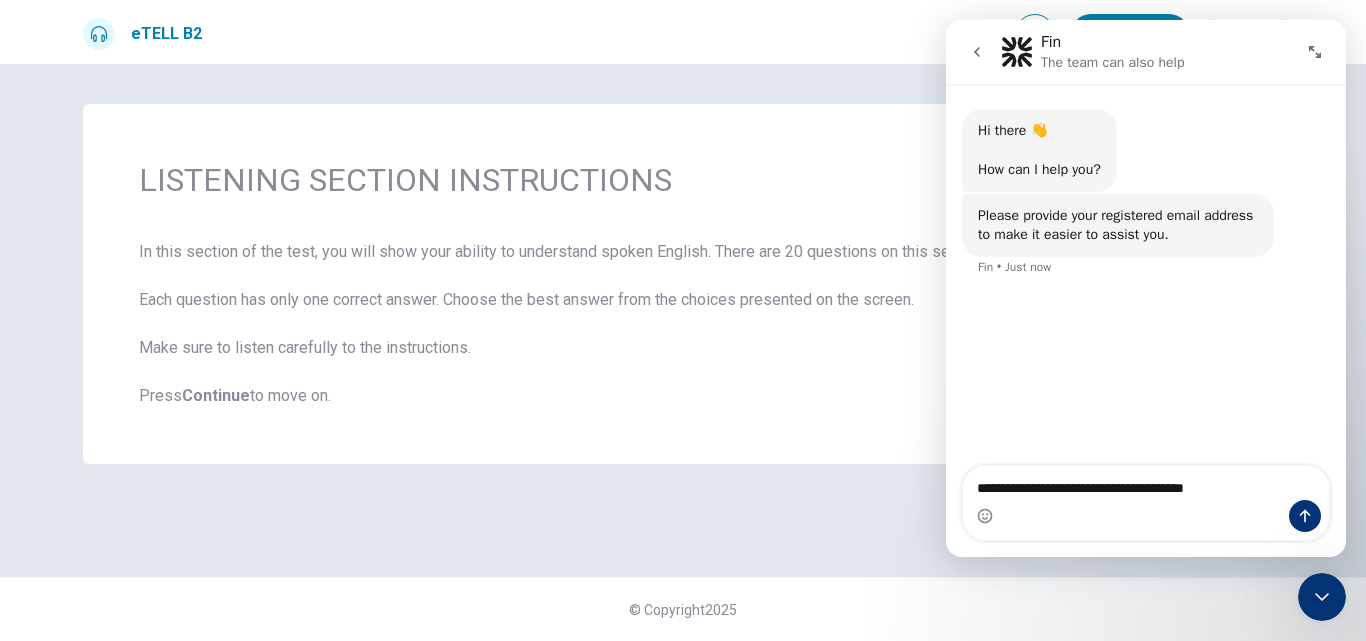 scroll, scrollTop: 0, scrollLeft: 0, axis: both 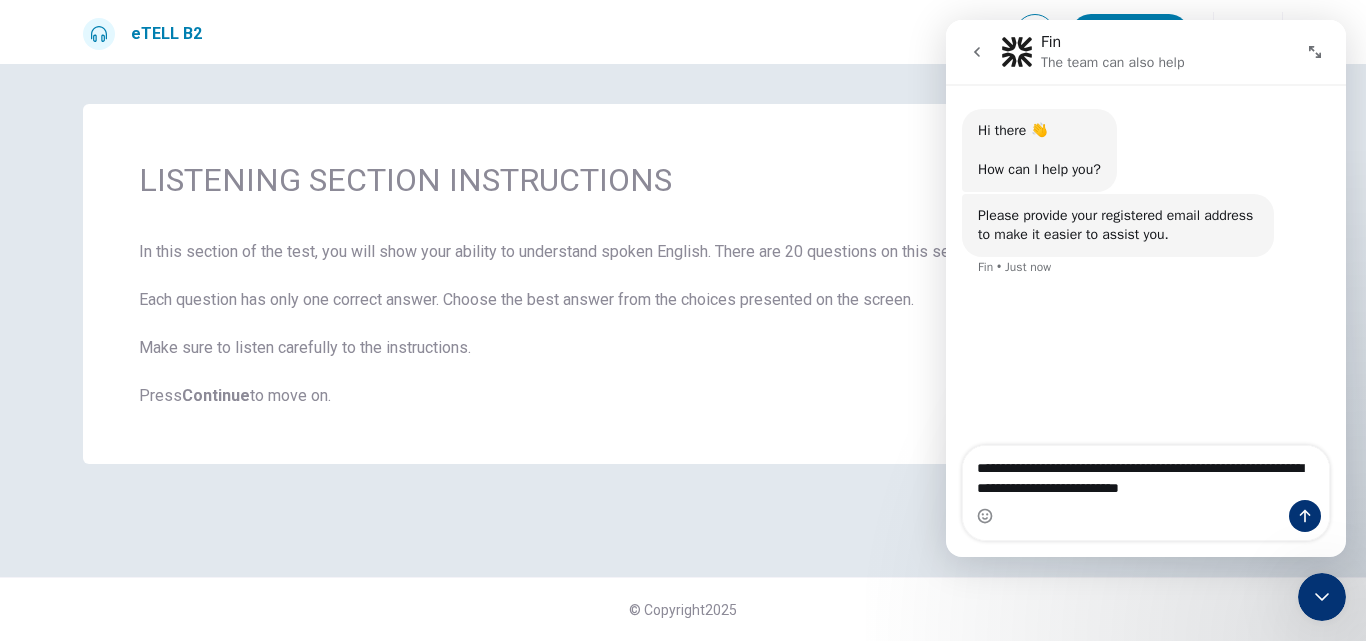 type on "**********" 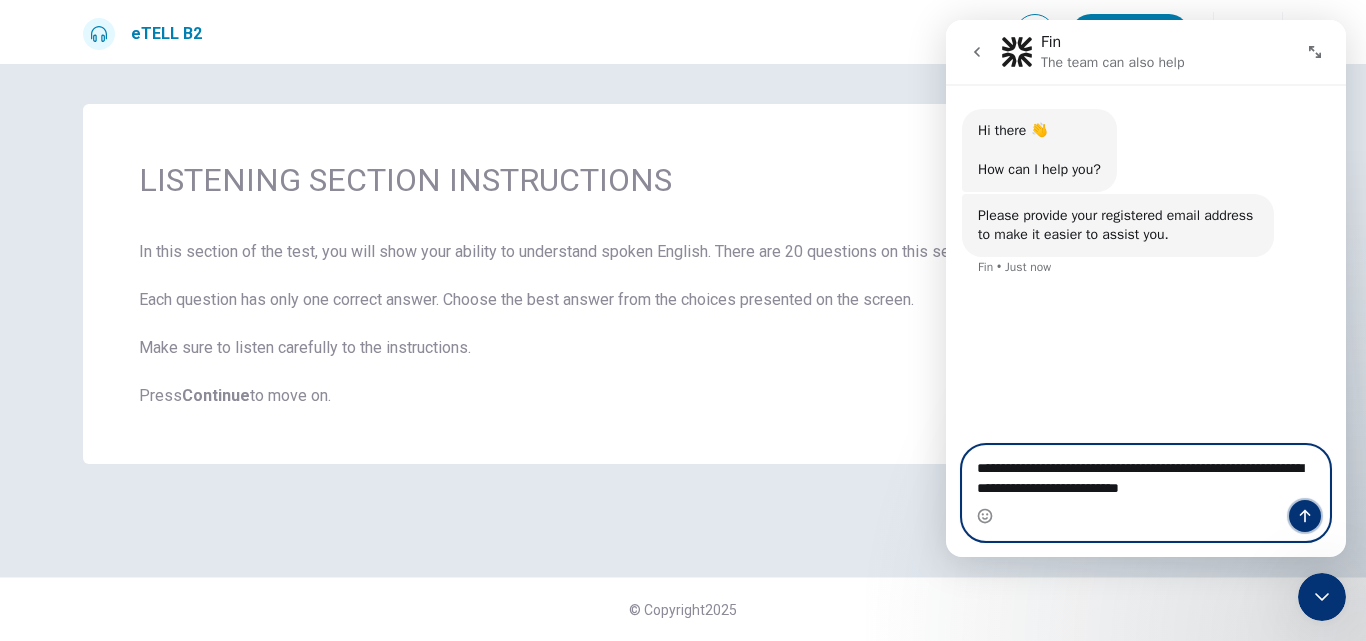 click at bounding box center [1305, 516] 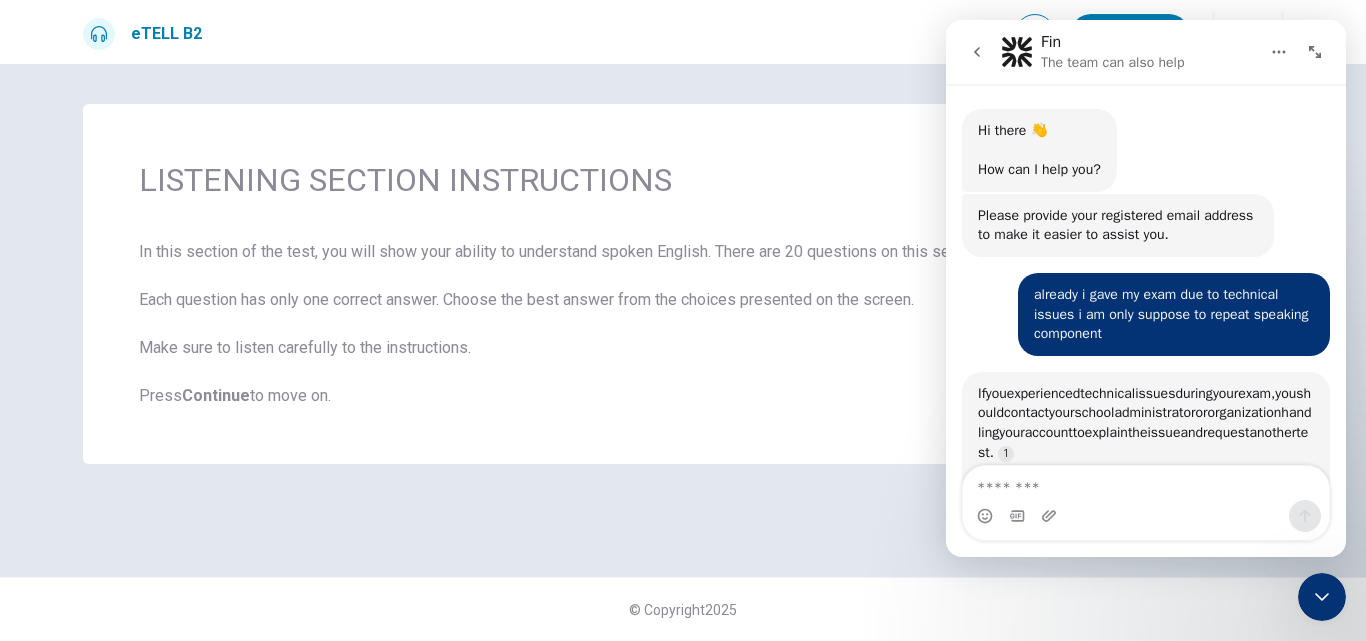 scroll, scrollTop: 3, scrollLeft: 0, axis: vertical 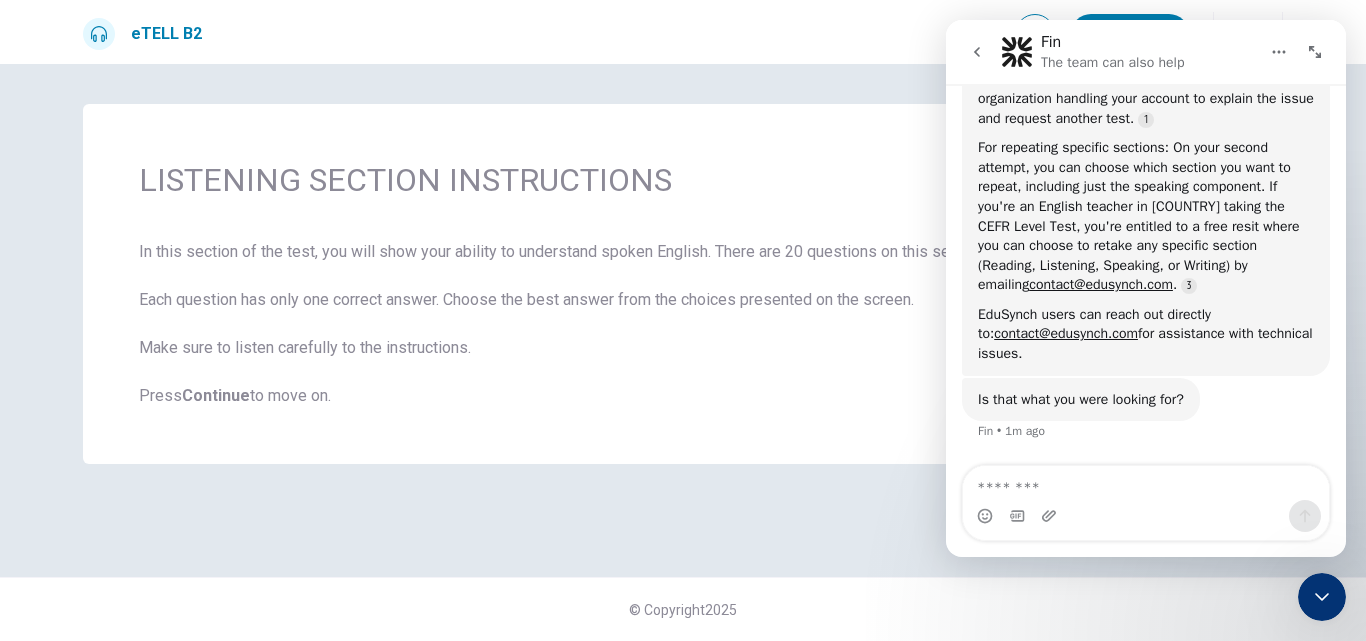 click on "In this section of the test, you will show your ability to understand spoken English. There are 20 questions on this section of the test. Each question has only one correct answer. Choose the best answer from the choices presented on the screen. Make sure to listen carefully to the instructions.
Press  Continue  to move on." at bounding box center (683, 324) 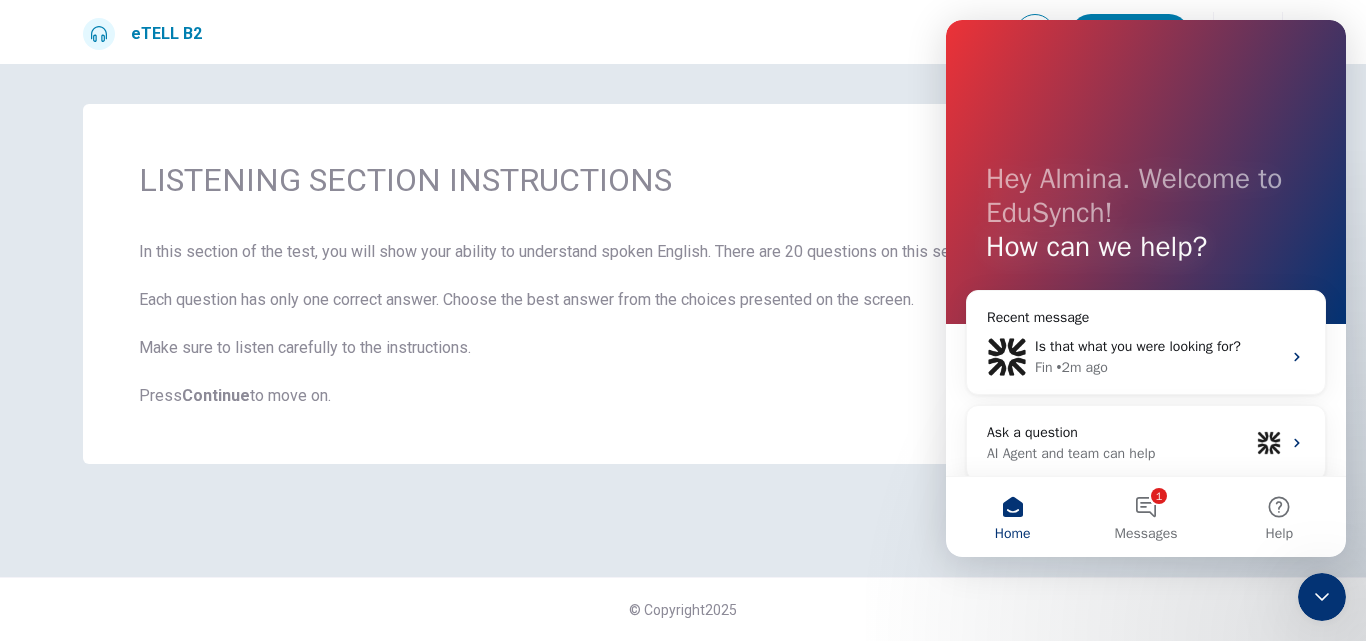 click on "Hey Almina. Welcome to EduSynch! How can we help?" at bounding box center [1146, 172] 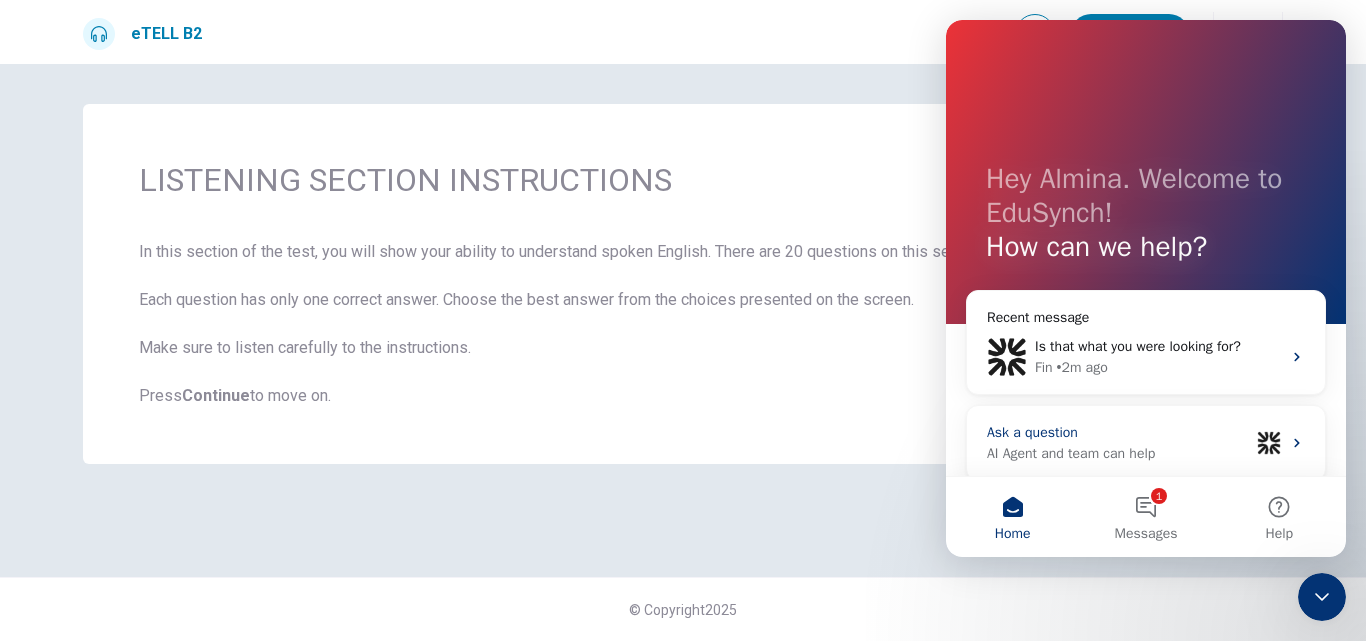 scroll, scrollTop: 173, scrollLeft: 0, axis: vertical 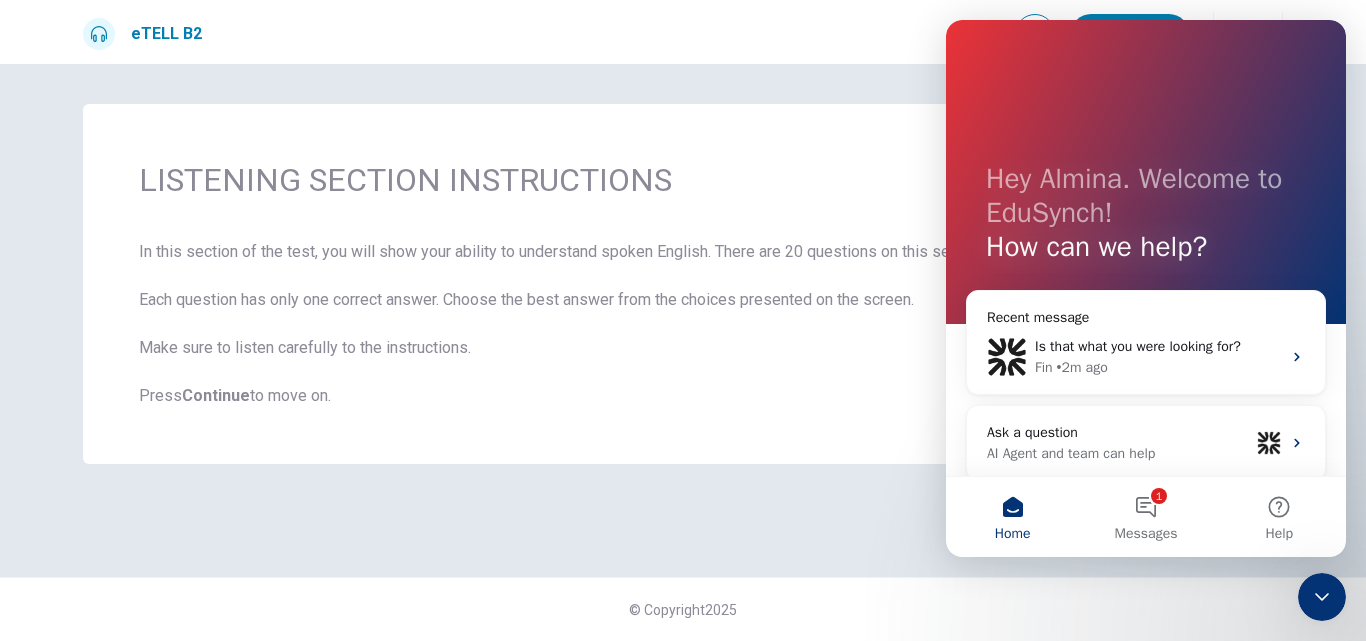 click on "LISTENING SECTION INSTRUCTIONS In this section of the test, you will show your ability to understand spoken English. There are 20 questions on this section of the test. Each question has only one correct answer. Choose the best answer from the choices presented on the screen. Make sure to listen carefully to the instructions.
Press  Continue  to move on." at bounding box center [683, 320] 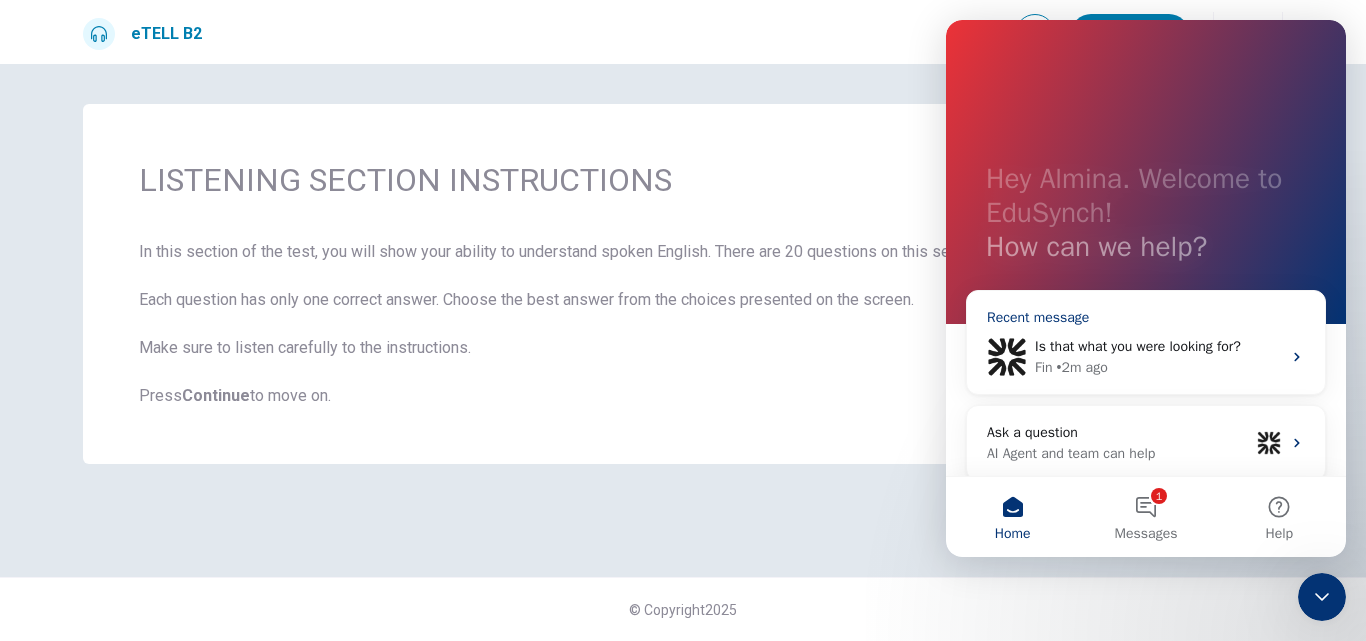scroll, scrollTop: 186, scrollLeft: 0, axis: vertical 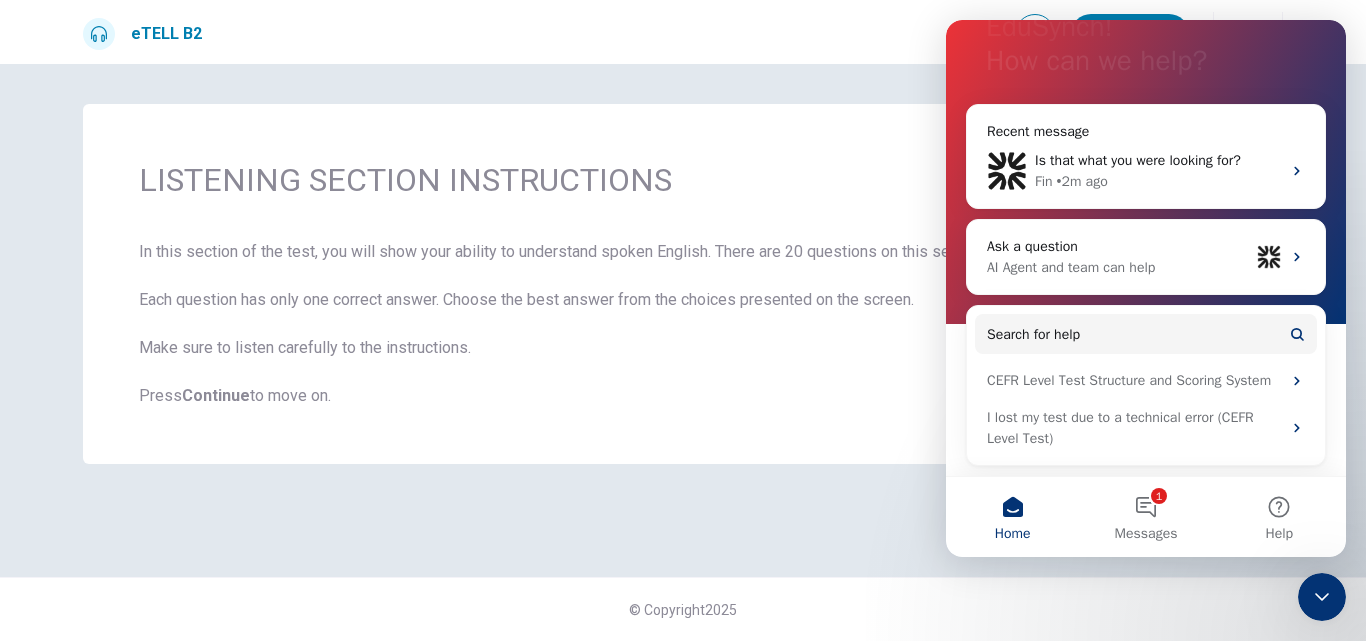 drag, startPoint x: 815, startPoint y: 416, endPoint x: 818, endPoint y: 433, distance: 17.262676 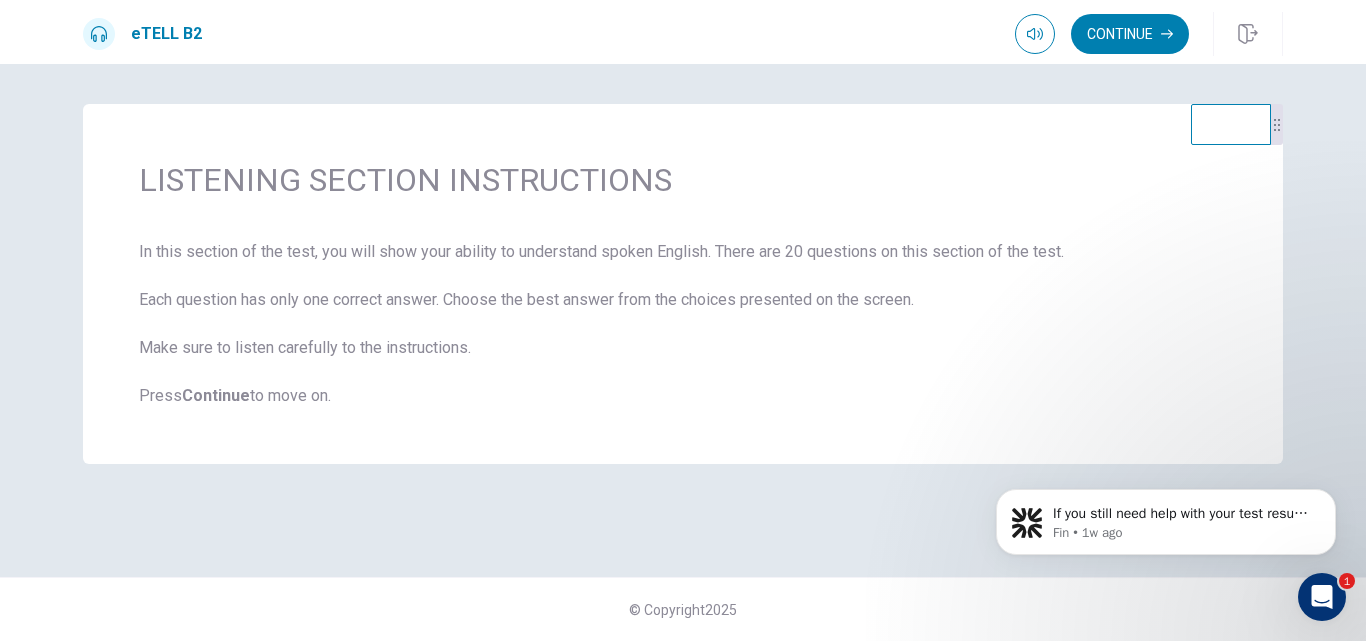 scroll, scrollTop: 0, scrollLeft: 0, axis: both 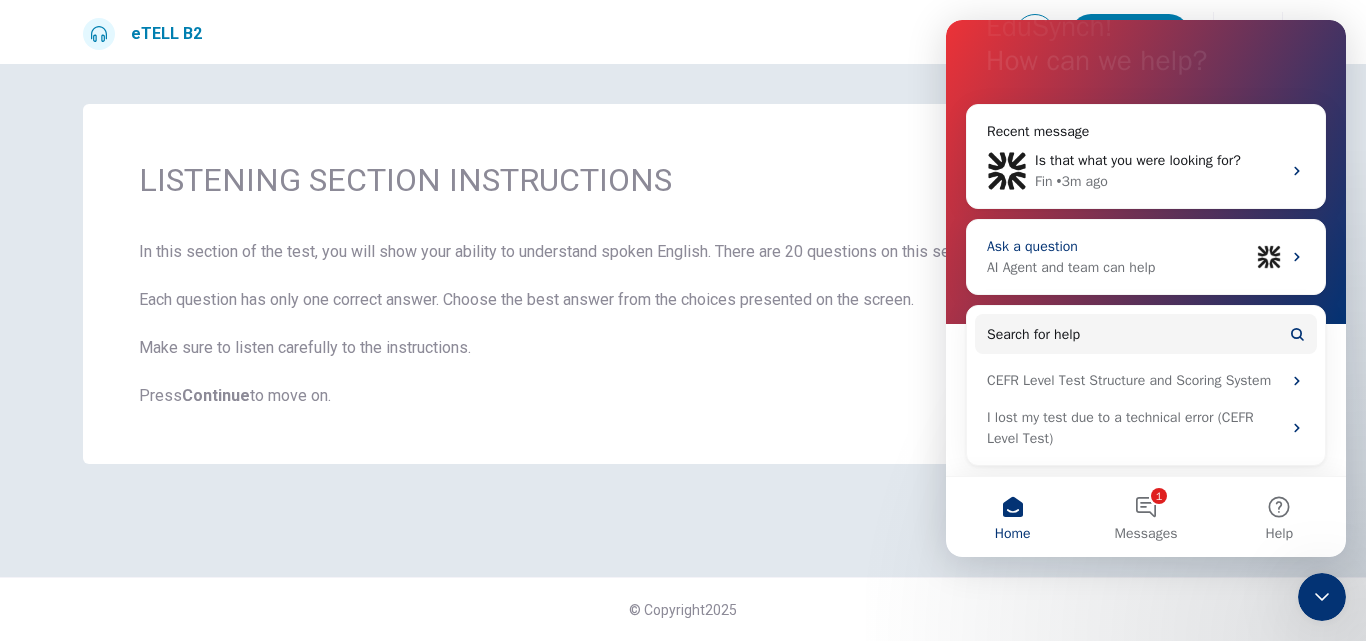 click on "Ask a question" at bounding box center (1118, 246) 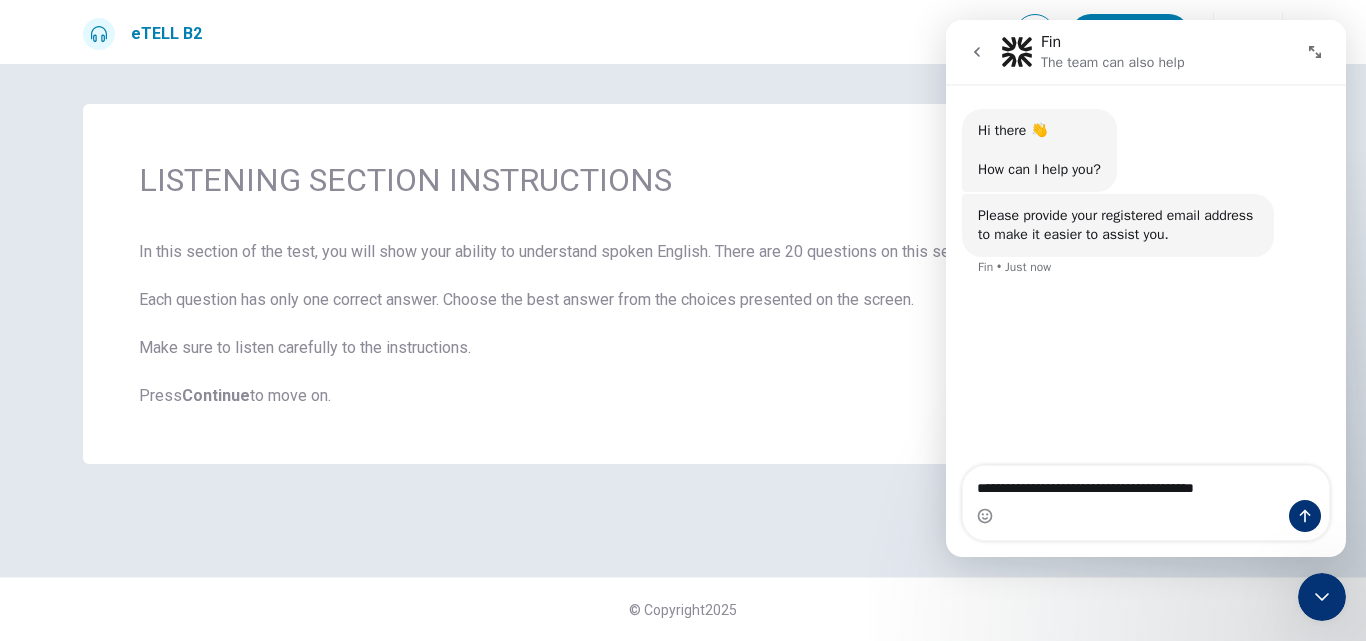 type on "**********" 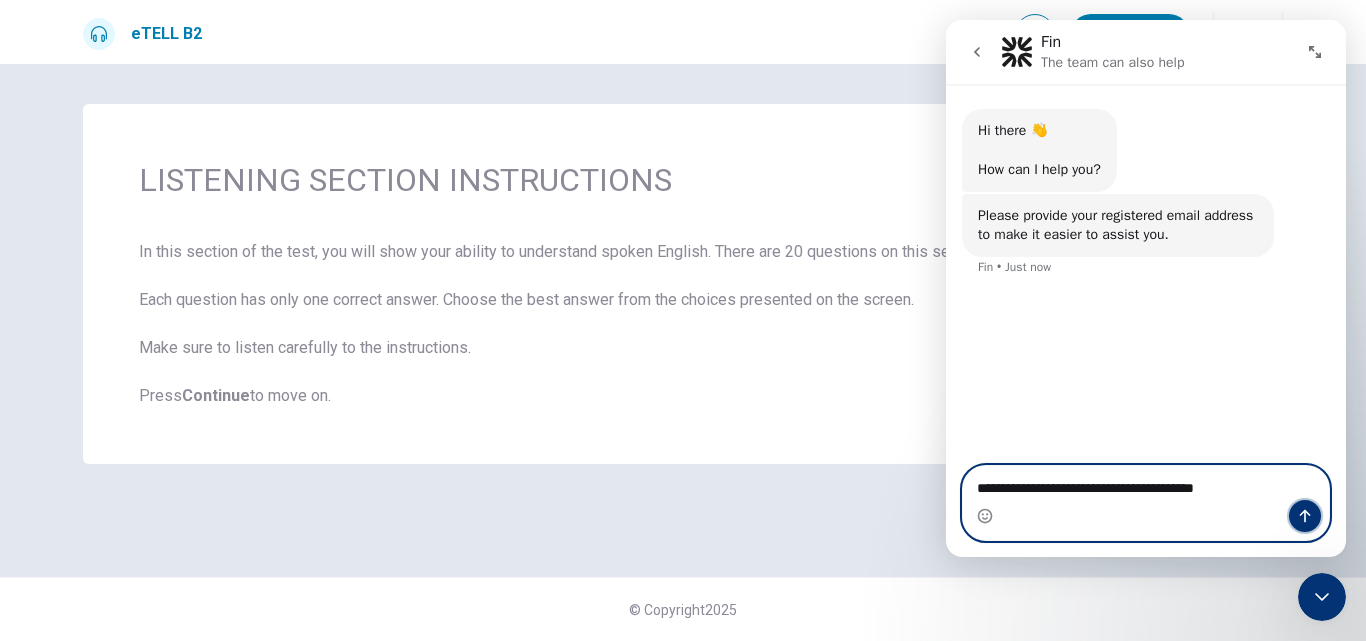 click 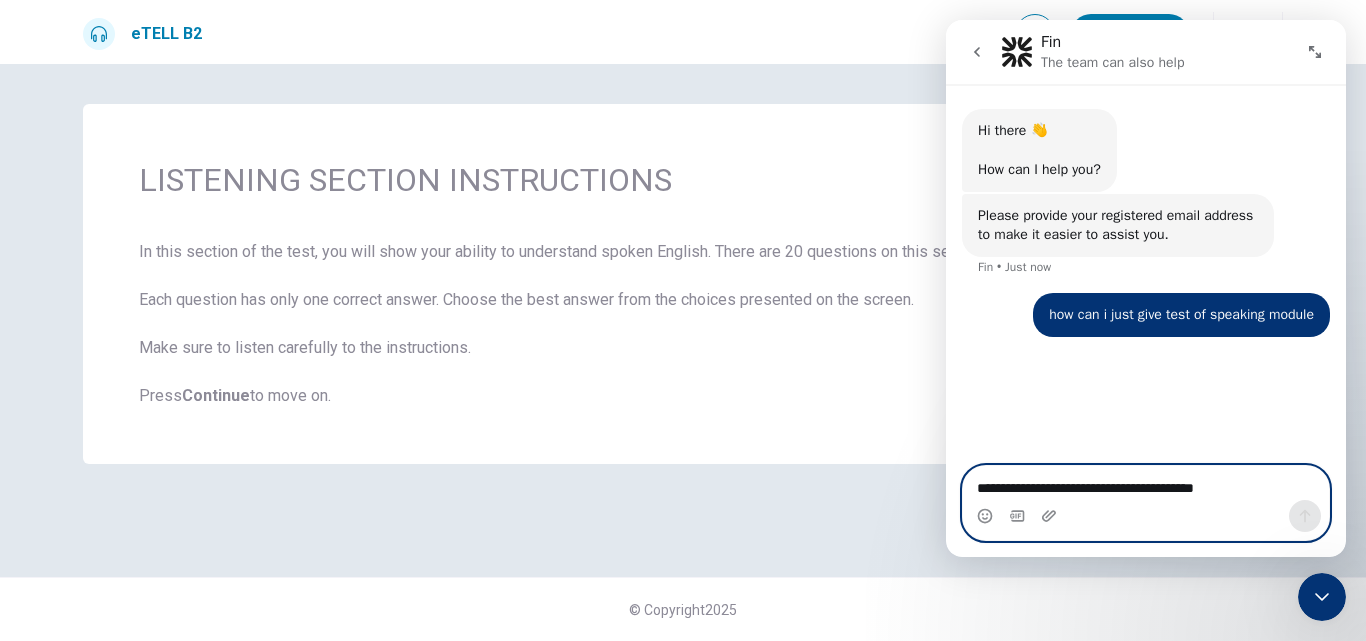 type 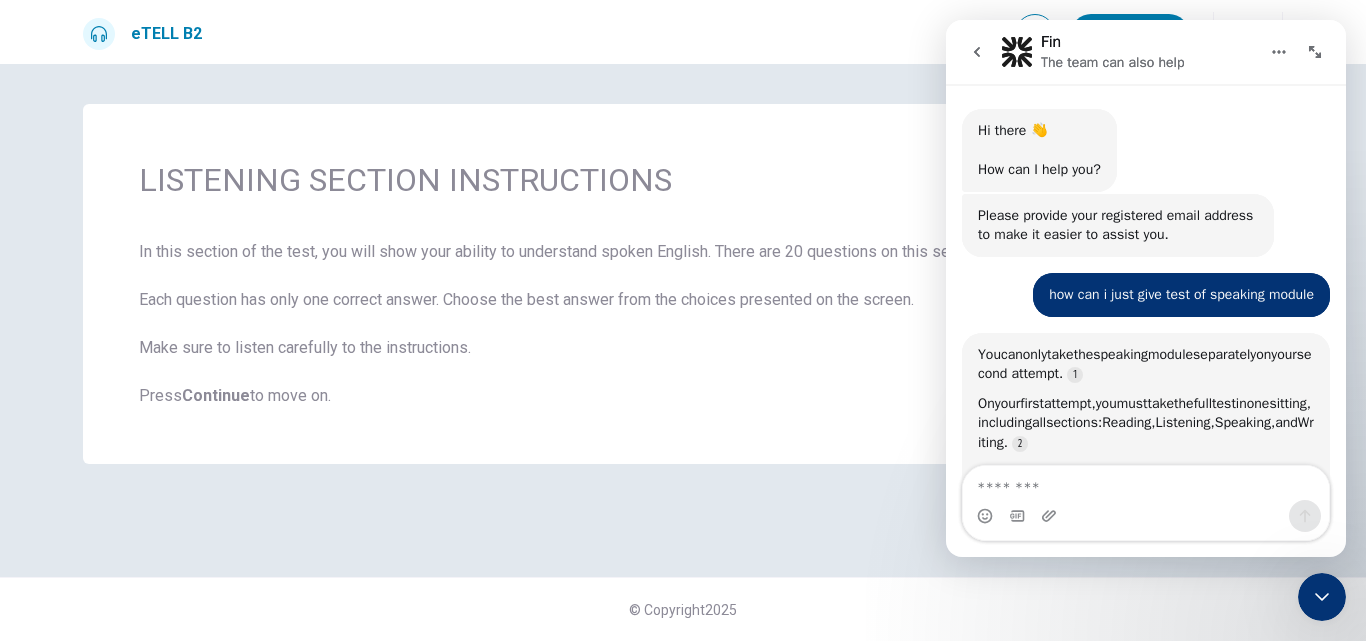 click on "second attempt" at bounding box center [1145, 364] 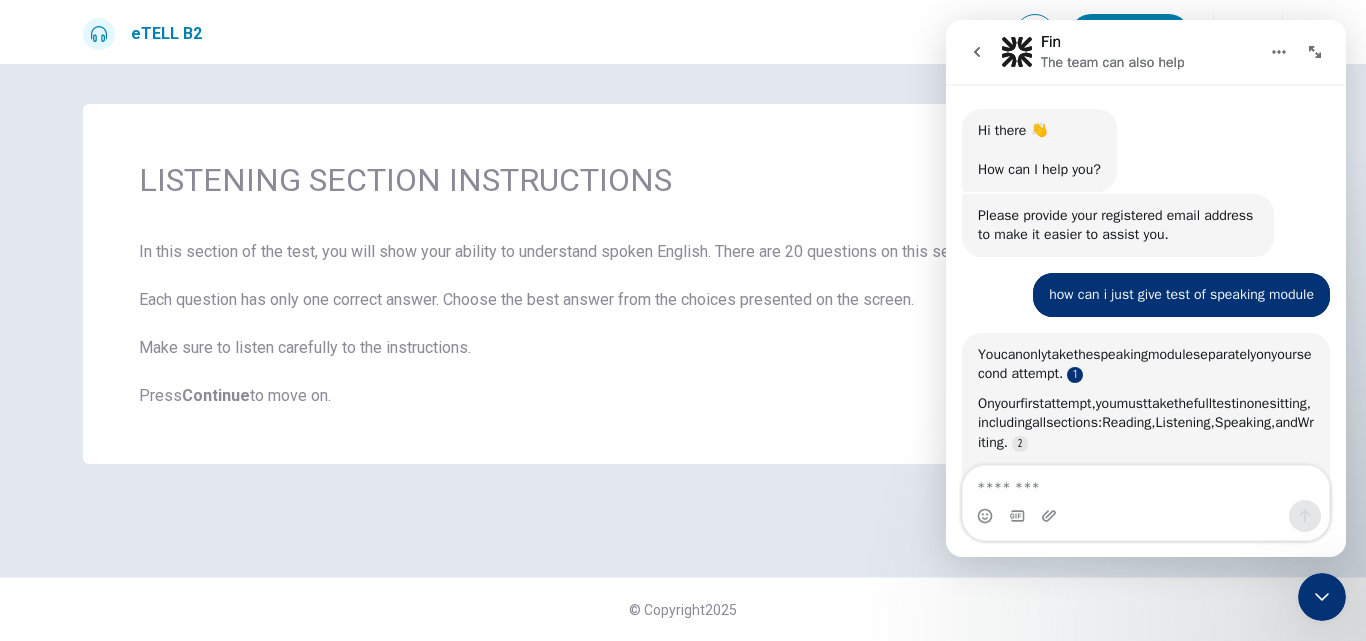 drag, startPoint x: 1017, startPoint y: 240, endPoint x: 1107, endPoint y: 244, distance: 90.088844 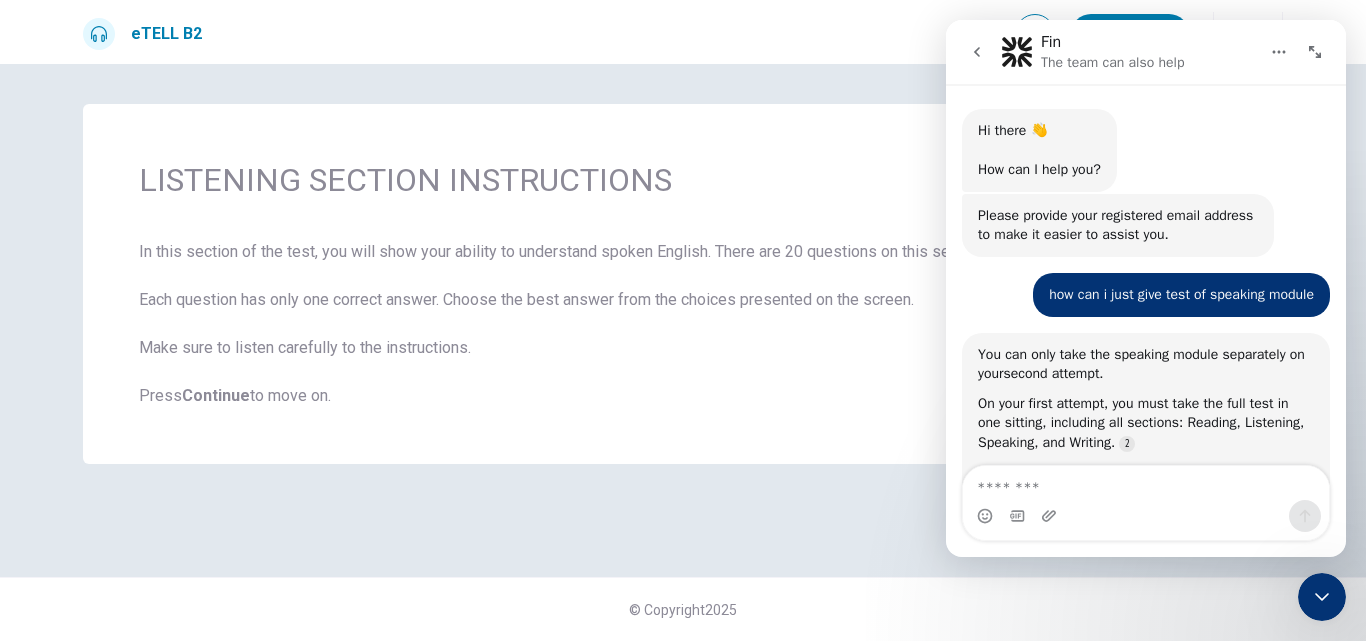 click at bounding box center [1051, 516] 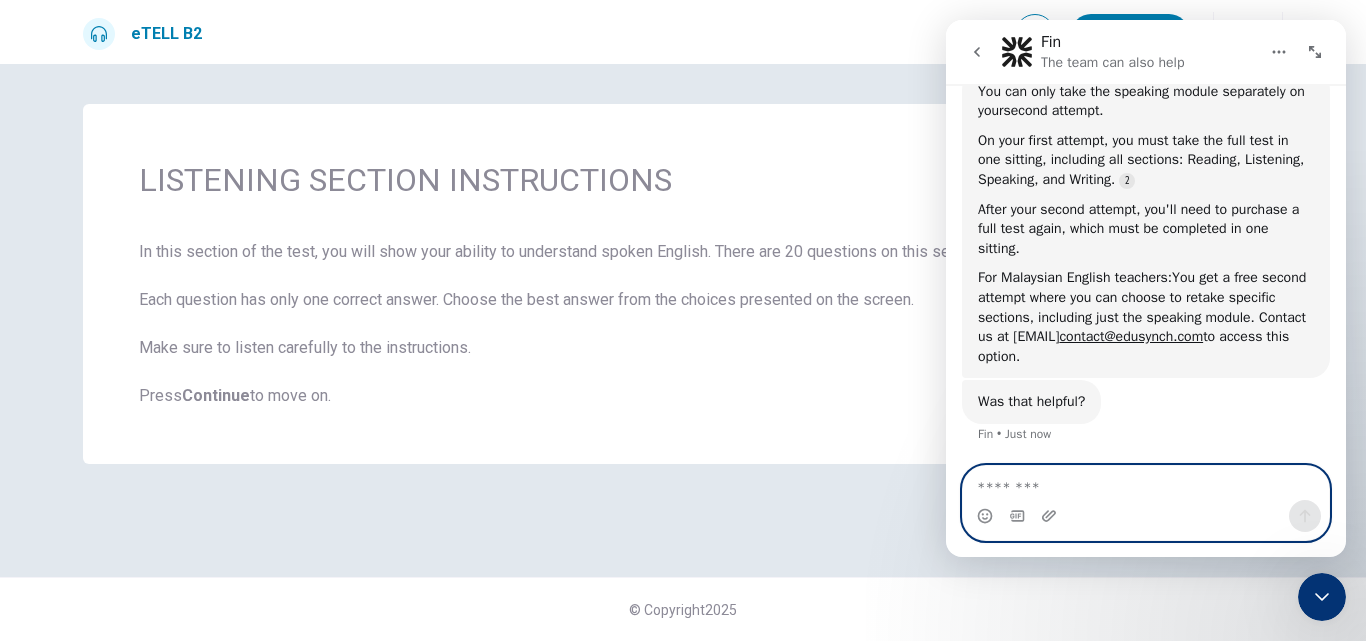 click at bounding box center [1146, 483] 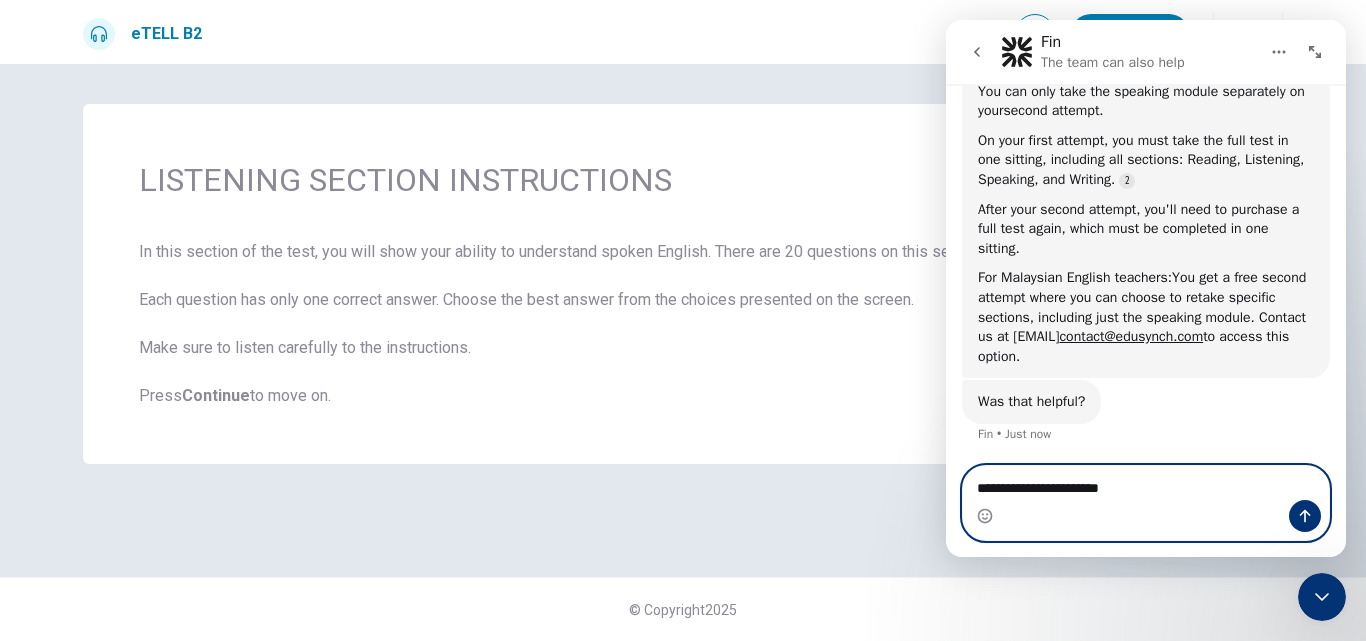 type on "**********" 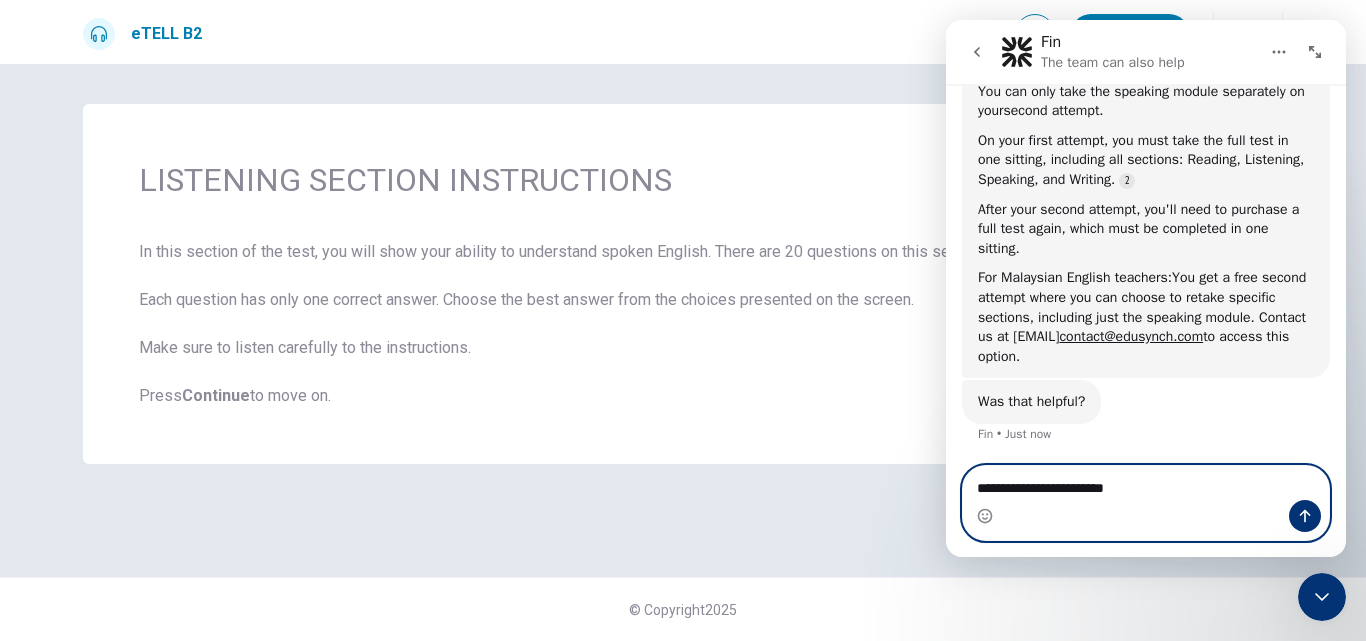 type 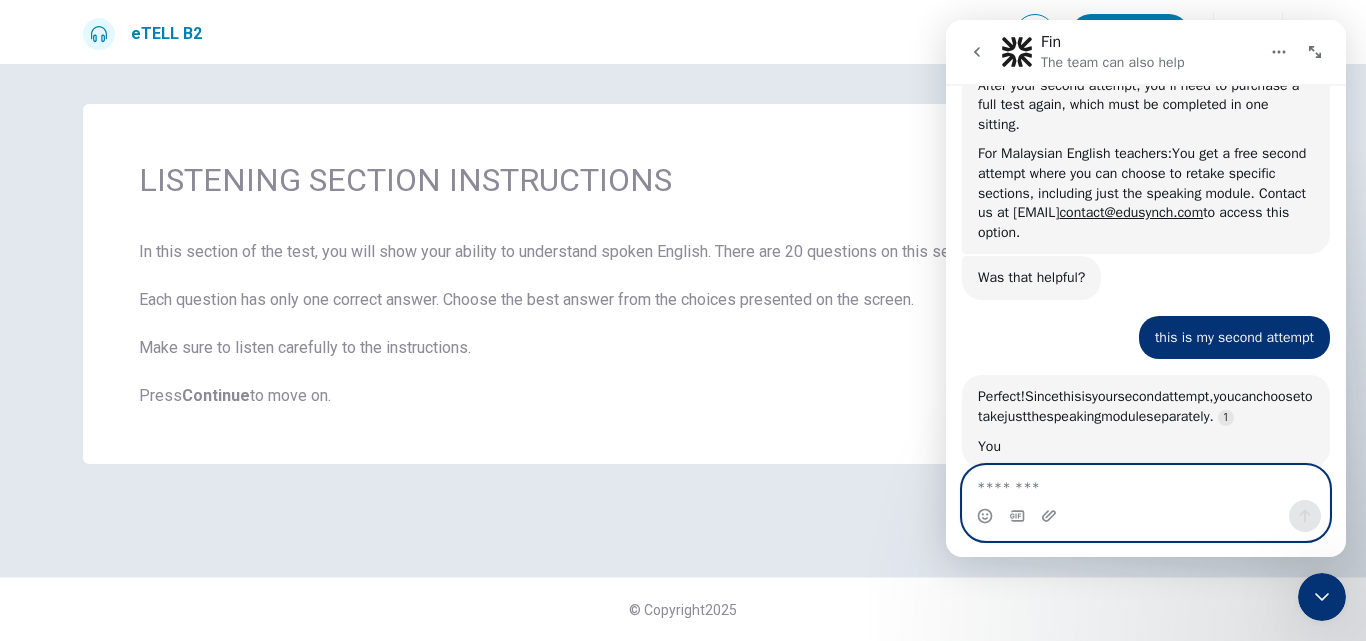 scroll, scrollTop: 623, scrollLeft: 0, axis: vertical 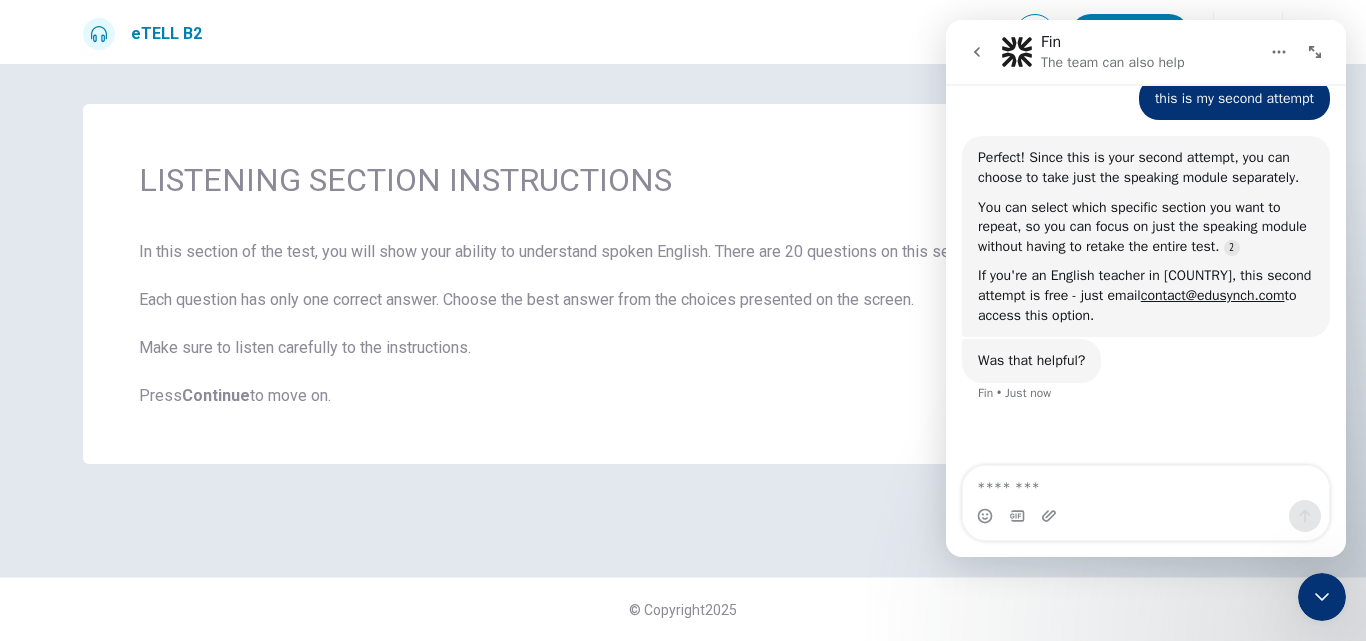 click on "LISTENING SECTION INSTRUCTIONS In this section of the test, you will show your ability to understand spoken English. There are 20 questions on this section of the test. Each question has only one correct answer. Choose the best answer from the choices presented on the screen. Make sure to listen carefully to the instructions.
Press  Continue  to move on." at bounding box center (683, 284) 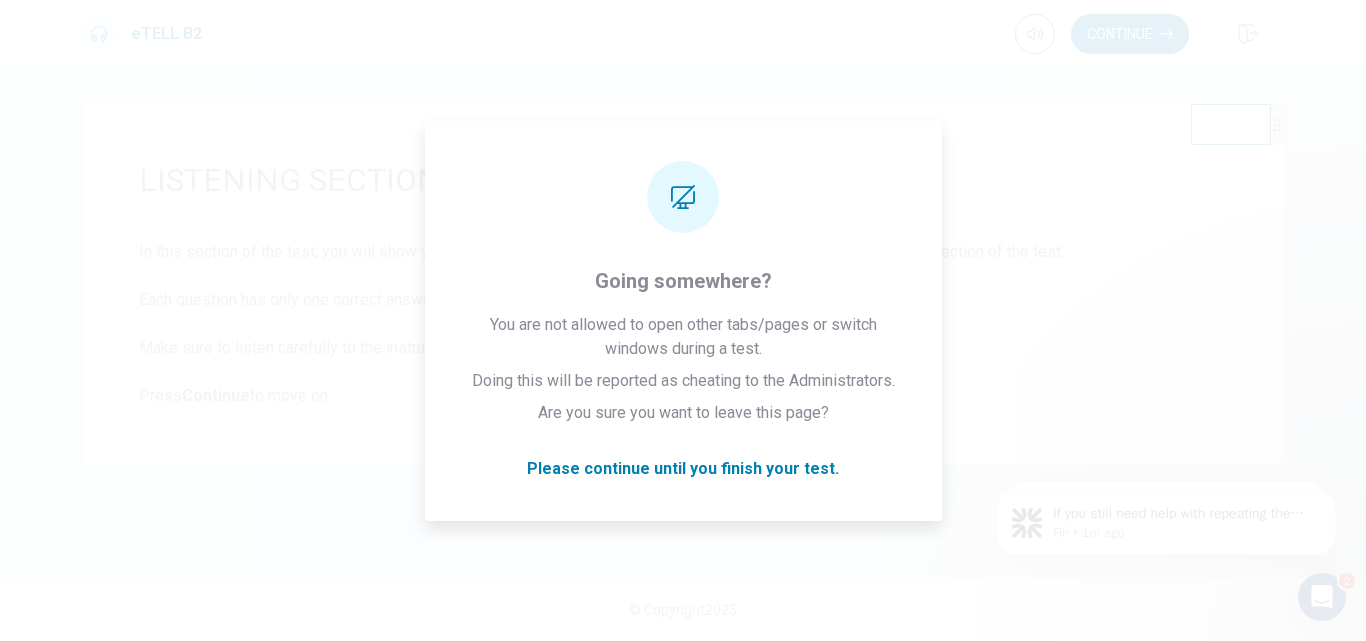 scroll, scrollTop: 0, scrollLeft: 0, axis: both 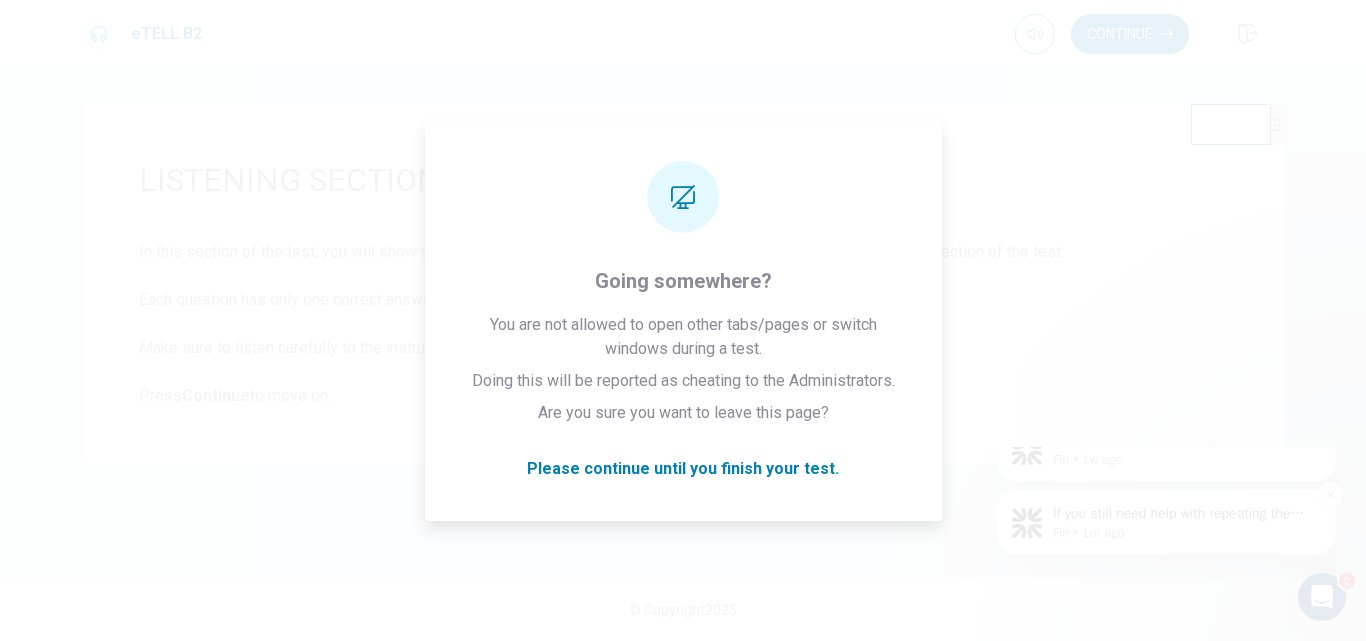 click on "Fin • 1m ago" at bounding box center (1182, 533) 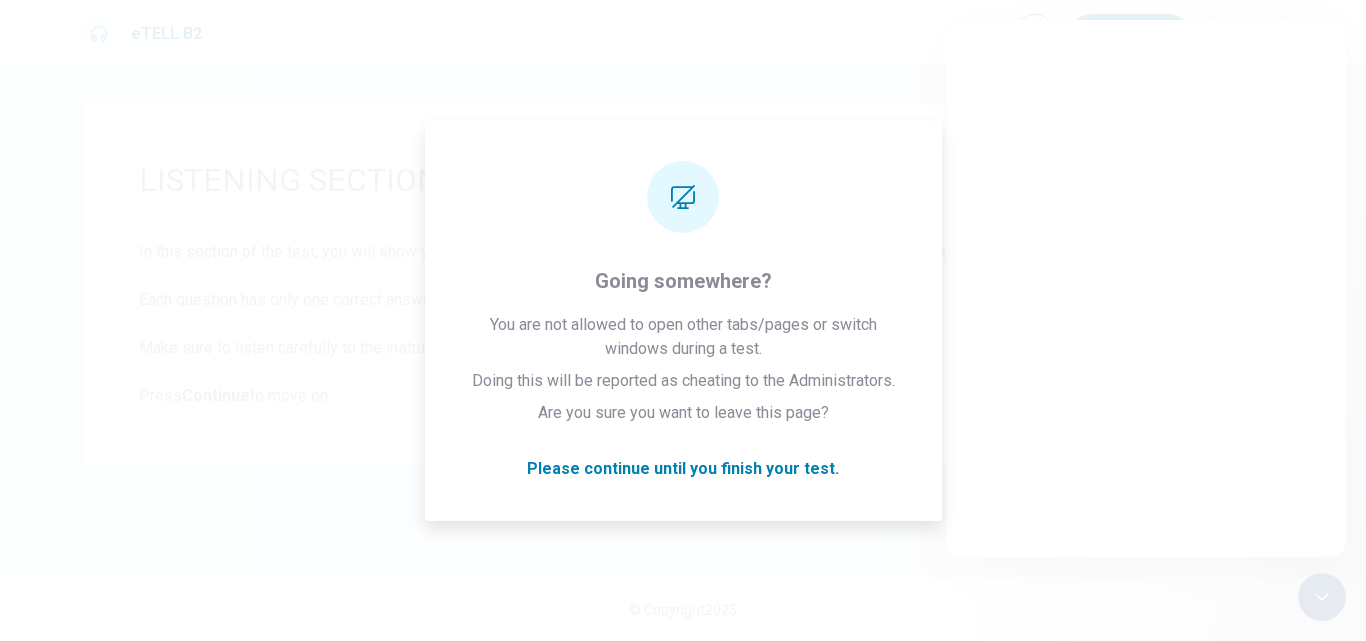 click at bounding box center [1146, 326] 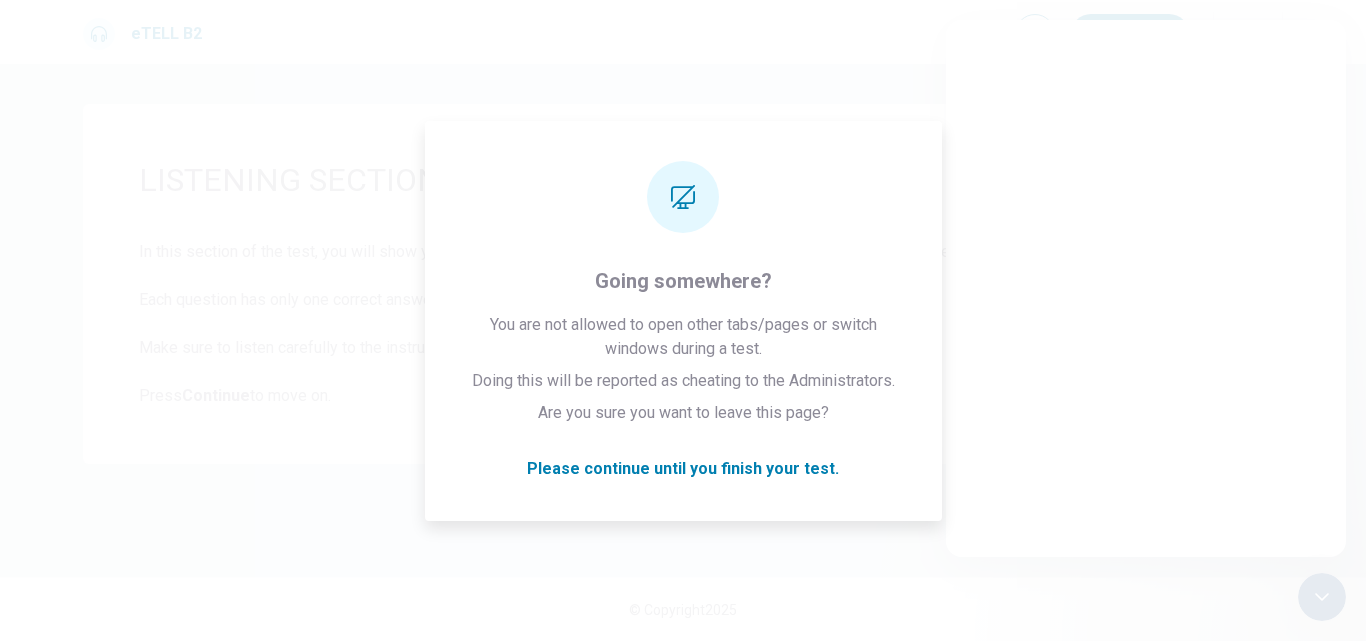 click at bounding box center [1146, 320] 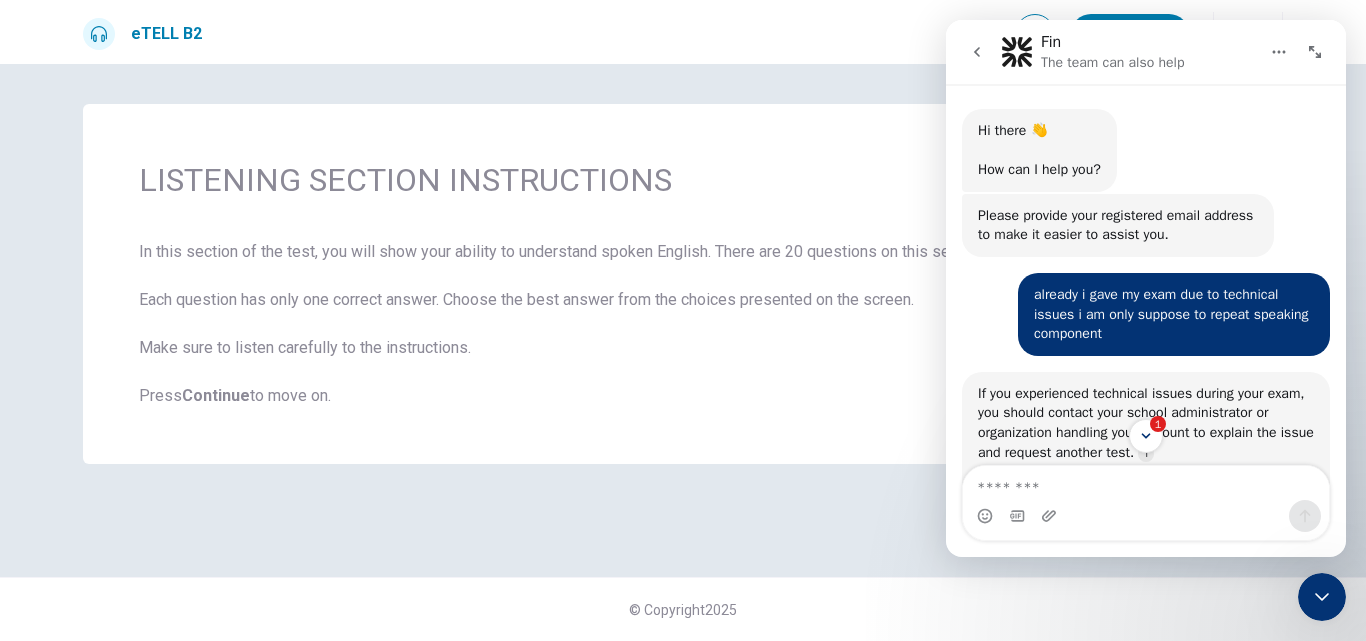 scroll, scrollTop: 3, scrollLeft: 0, axis: vertical 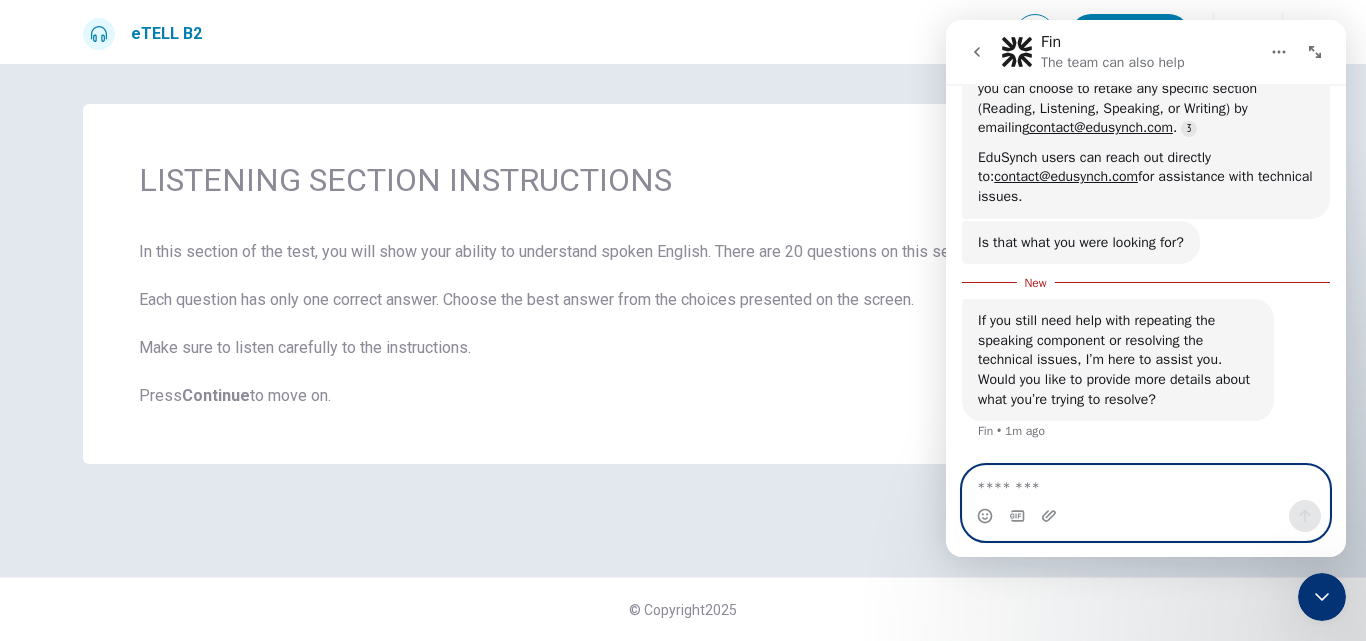 click at bounding box center [1146, 483] 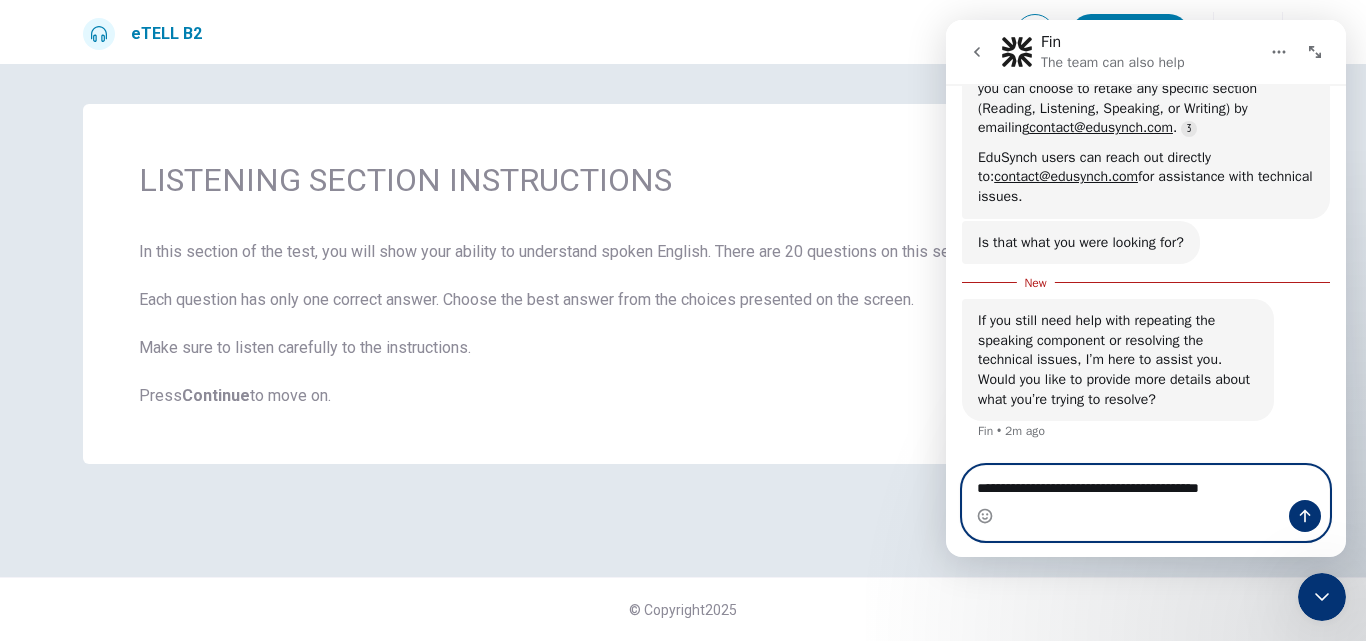 type on "**********" 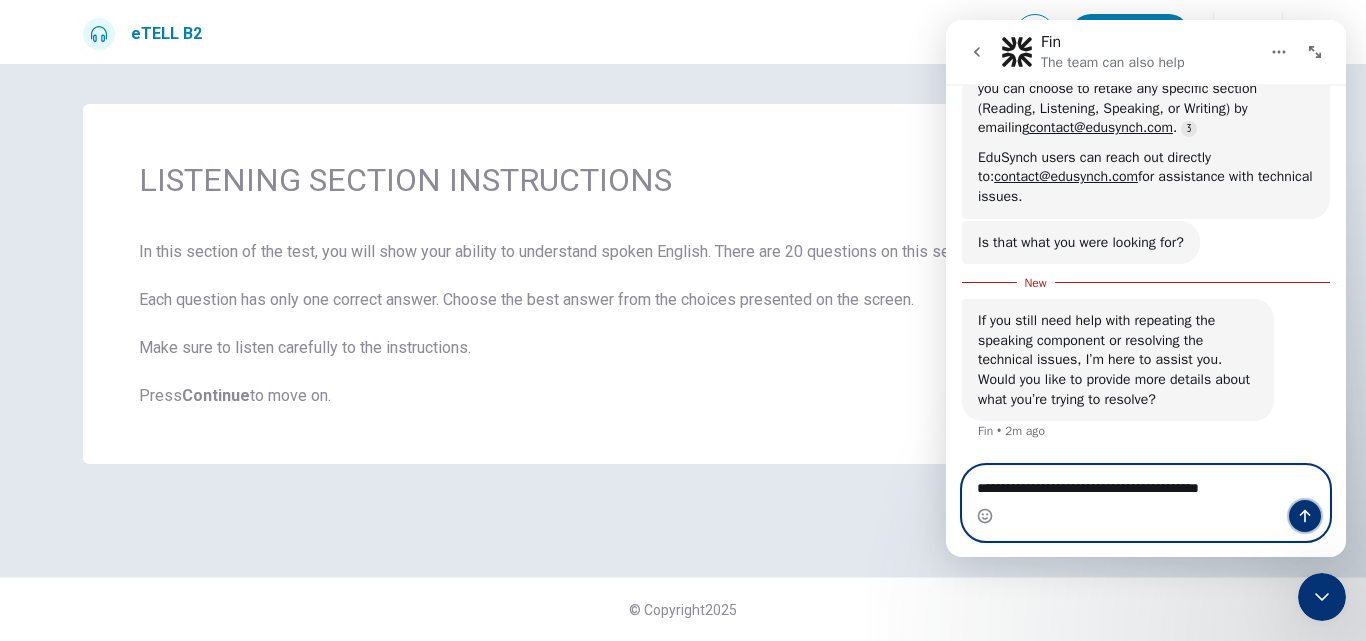 click 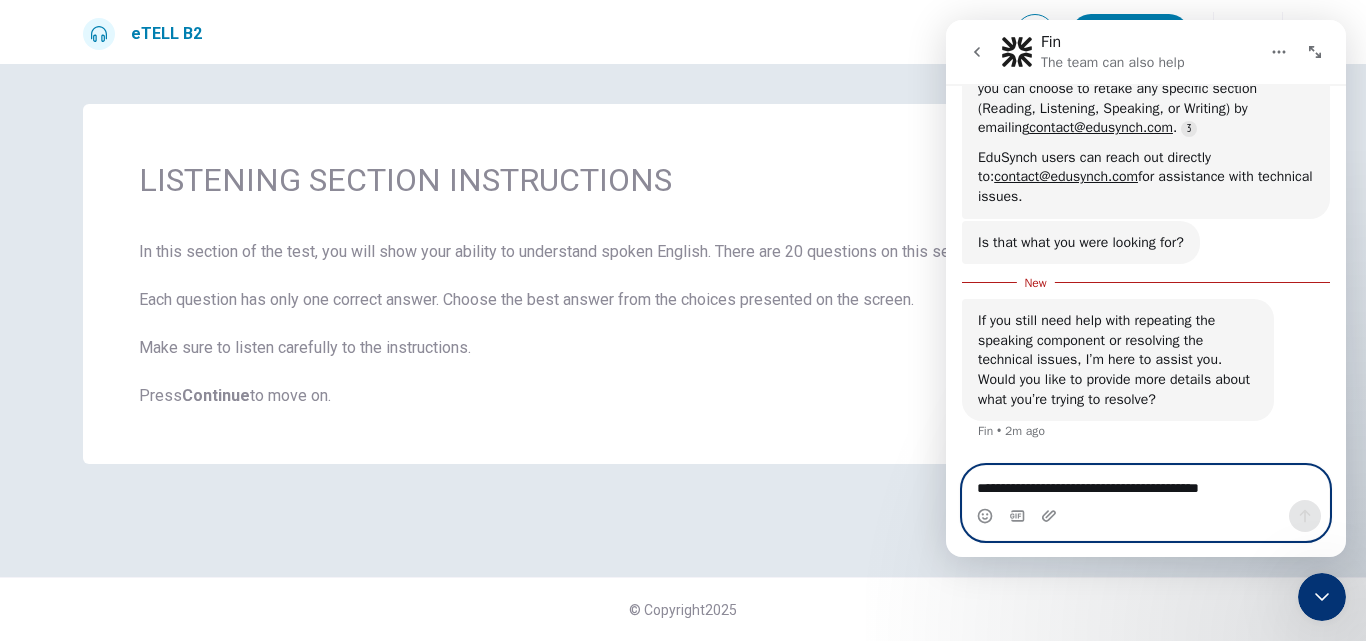 type 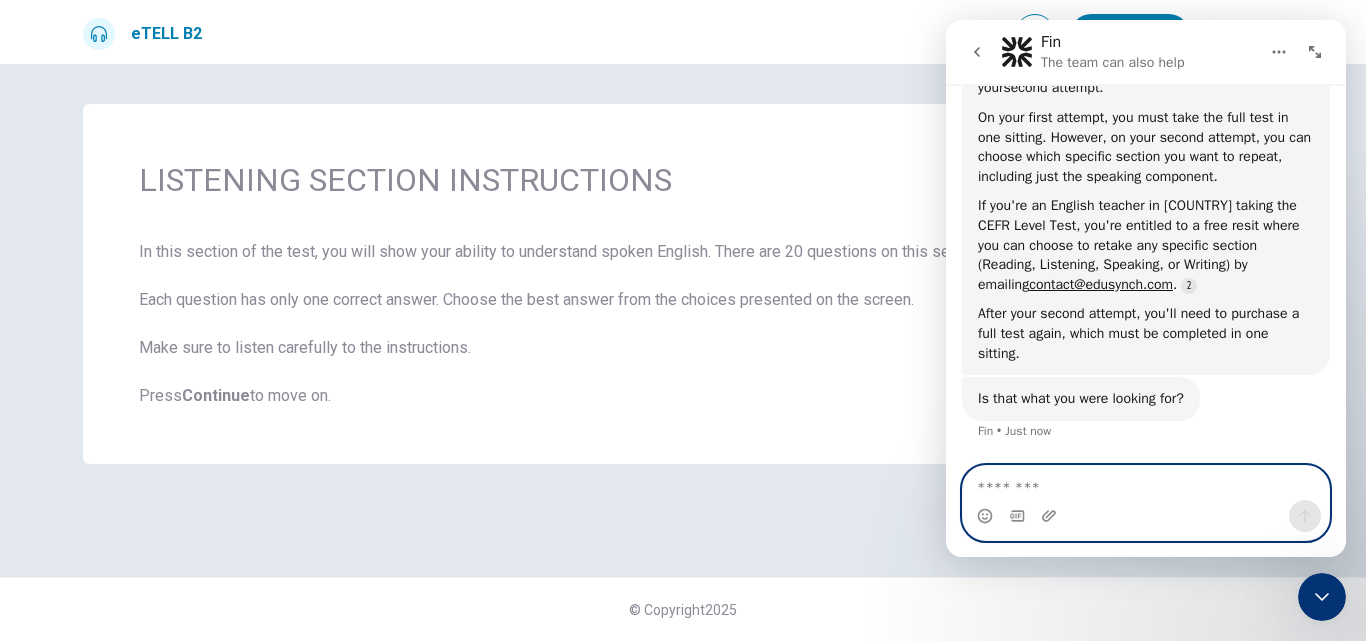 scroll, scrollTop: 805, scrollLeft: 0, axis: vertical 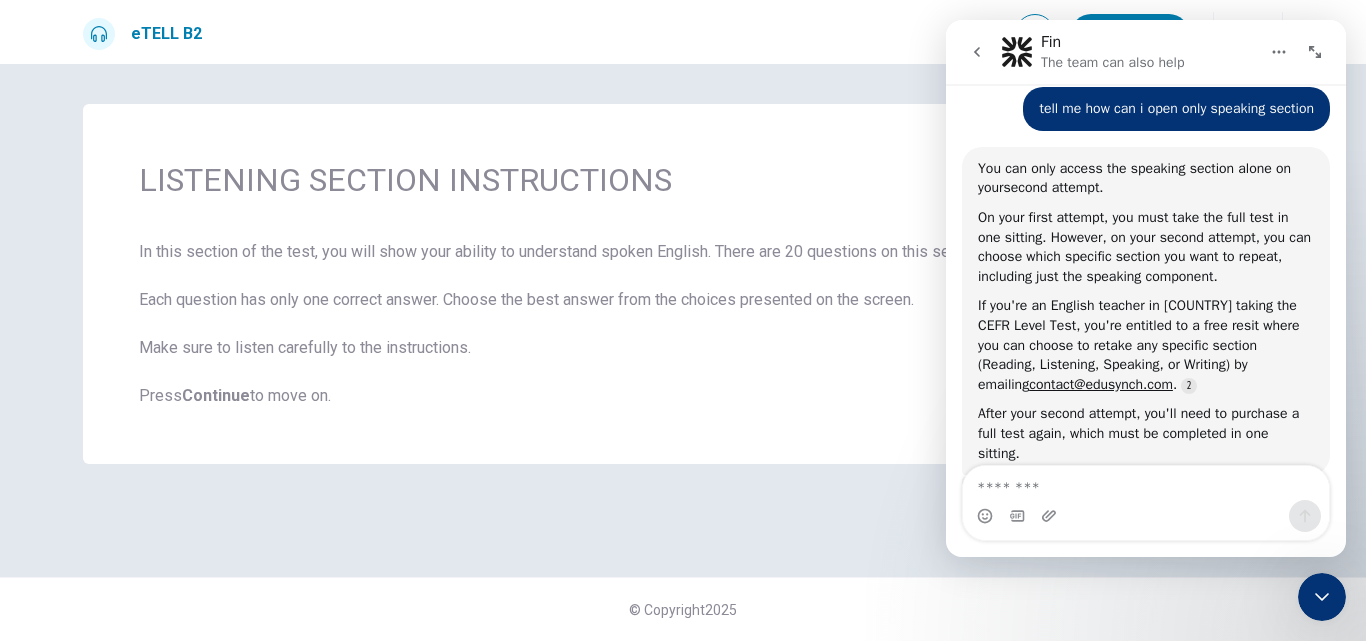 click on "LISTENING SECTION INSTRUCTIONS In this section of the test, you will show your ability to understand spoken English. There are 20 questions on this section of the test. Each question has only one correct answer. Choose the best answer from the choices presented on the screen. Make sure to listen carefully to the instructions.
Press  Continue  to move on." at bounding box center [683, 284] 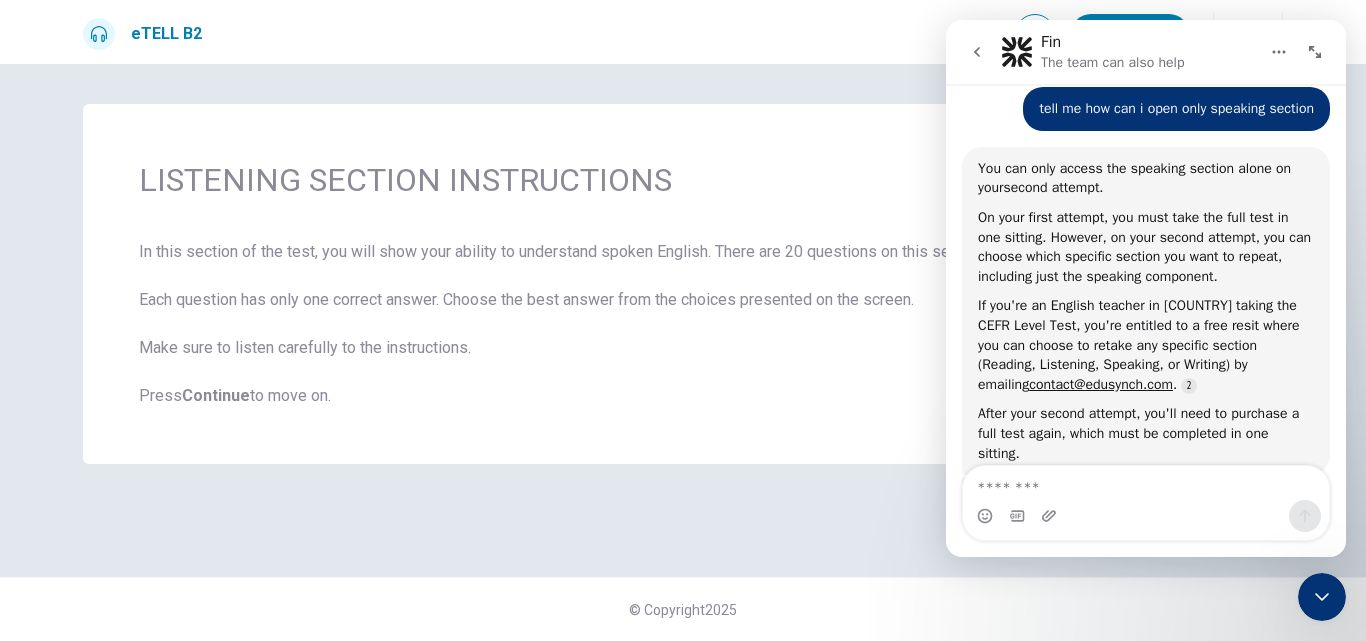click 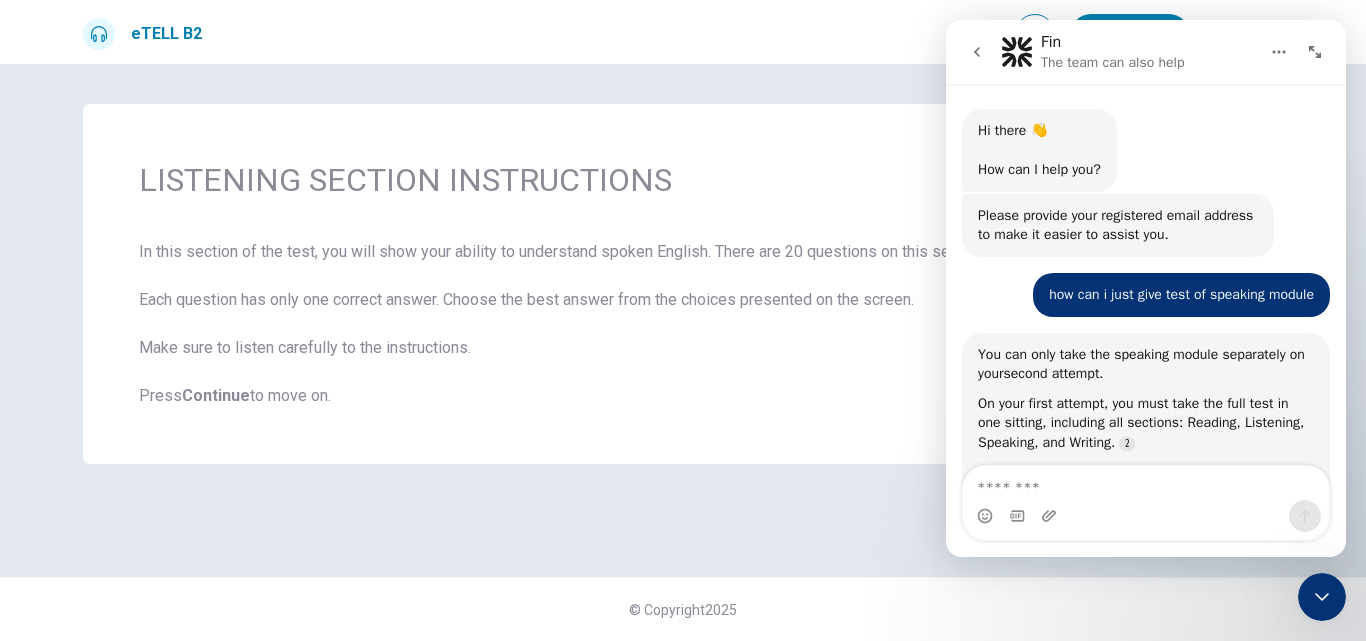 scroll, scrollTop: 585, scrollLeft: 0, axis: vertical 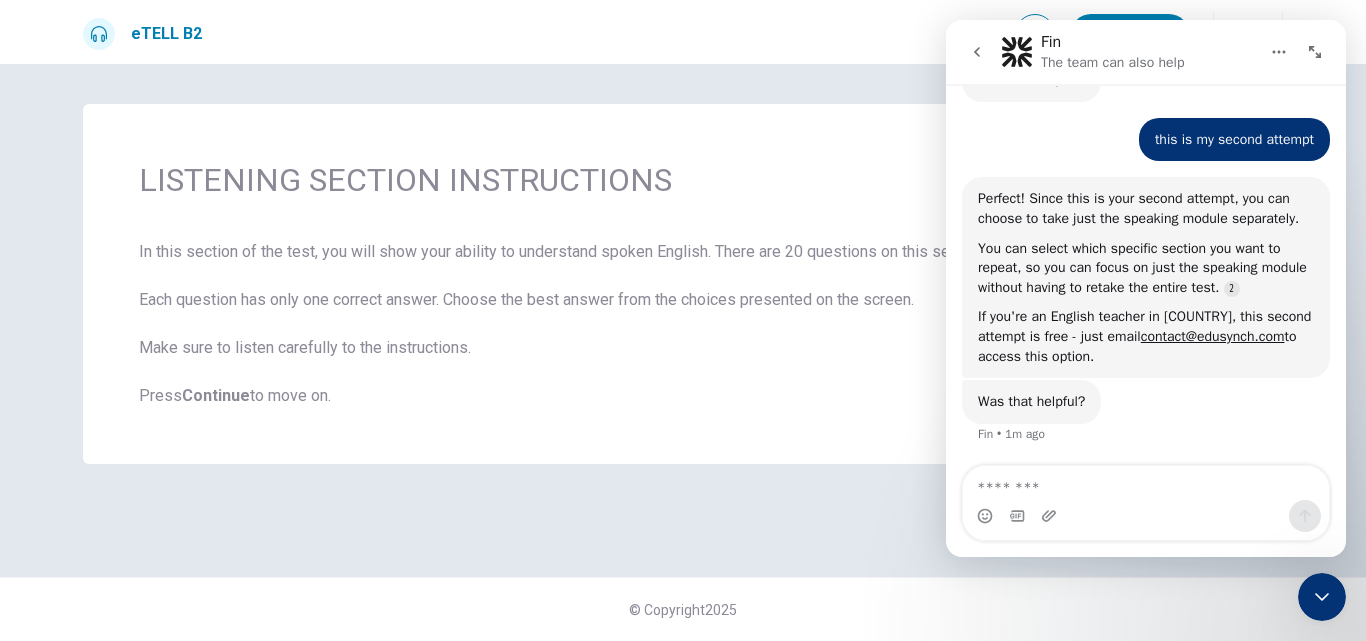click 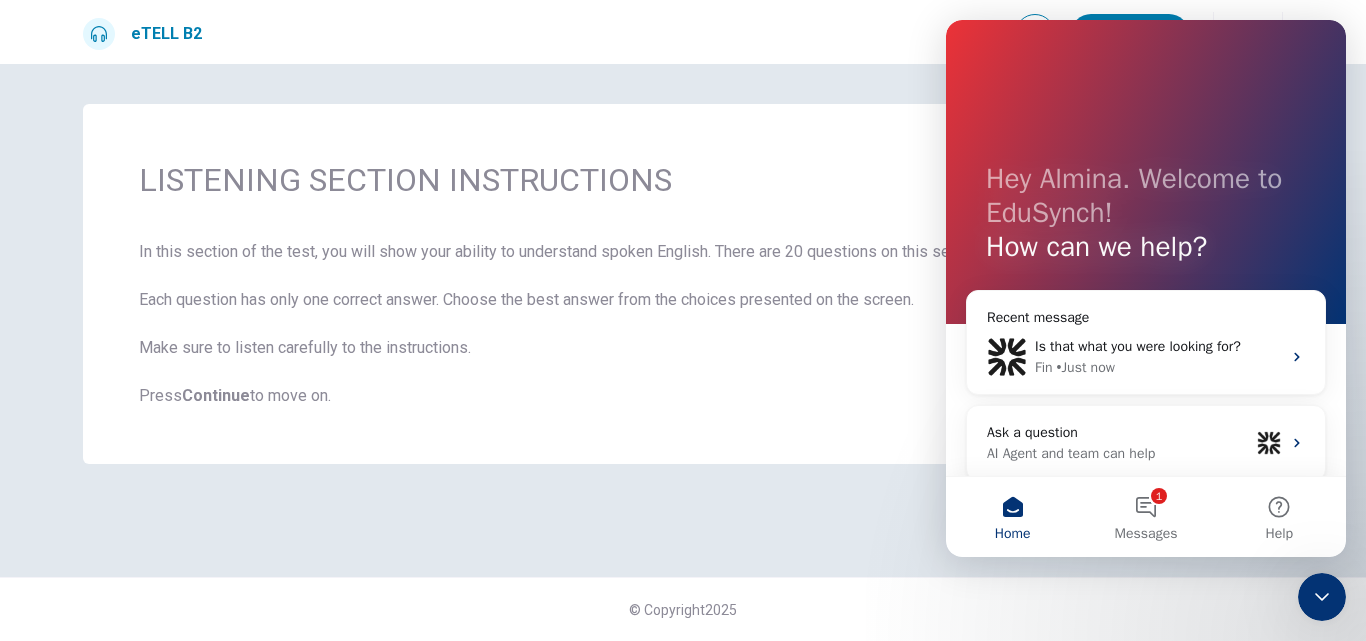 click on "LISTENING SECTION INSTRUCTIONS In this section of the test, you will show your ability to understand spoken English. There are 20 questions on this section of the test. Each question has only one correct answer. Choose the best answer from the choices presented on the screen. Make sure to listen carefully to the instructions.
Press  Continue  to move on." at bounding box center [683, 284] 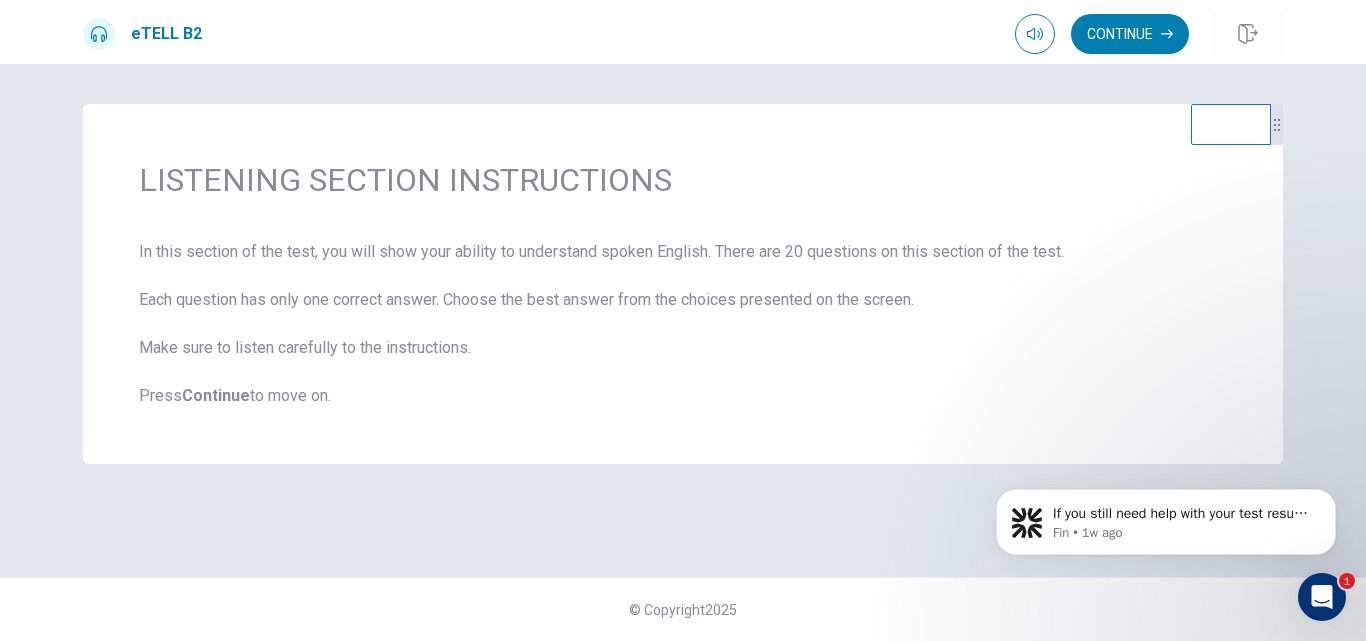 scroll, scrollTop: 0, scrollLeft: 0, axis: both 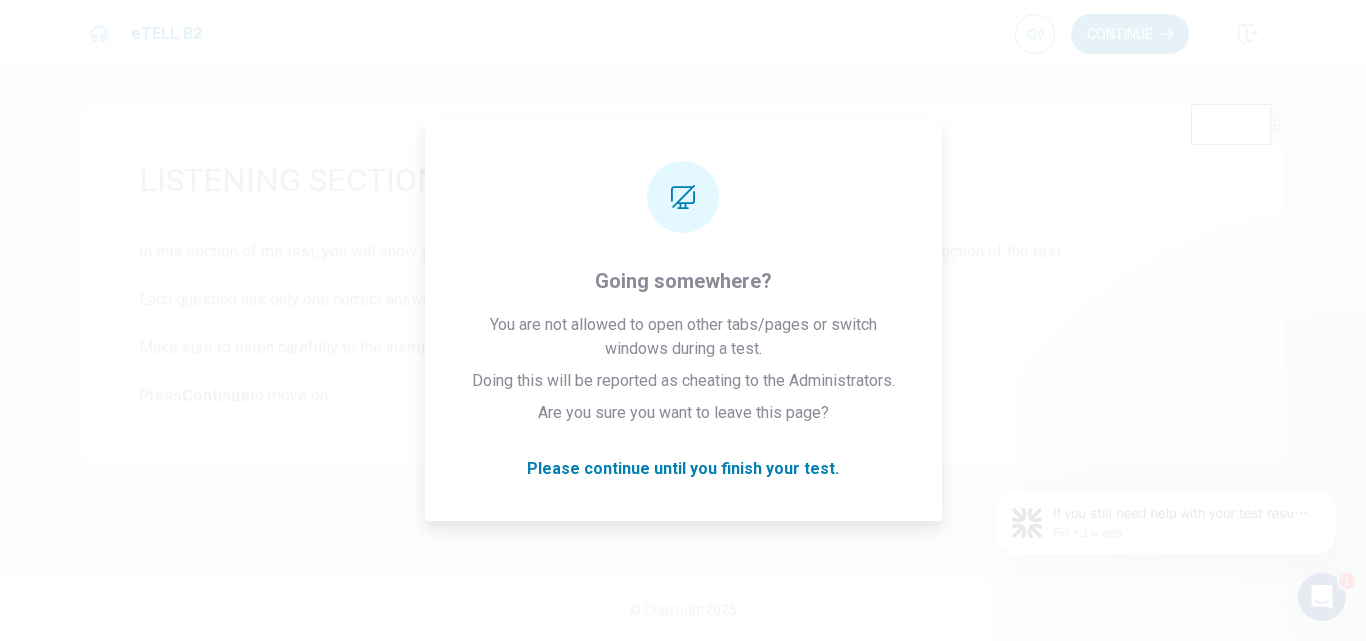 click on "In this section of the test, you will show your ability to understand spoken English. There are 20 questions on this section of the test. Each question has only one correct answer. Choose the best answer from the choices presented on the screen. Make sure to listen carefully to the instructions.
Press  Continue  to move on." at bounding box center (683, 324) 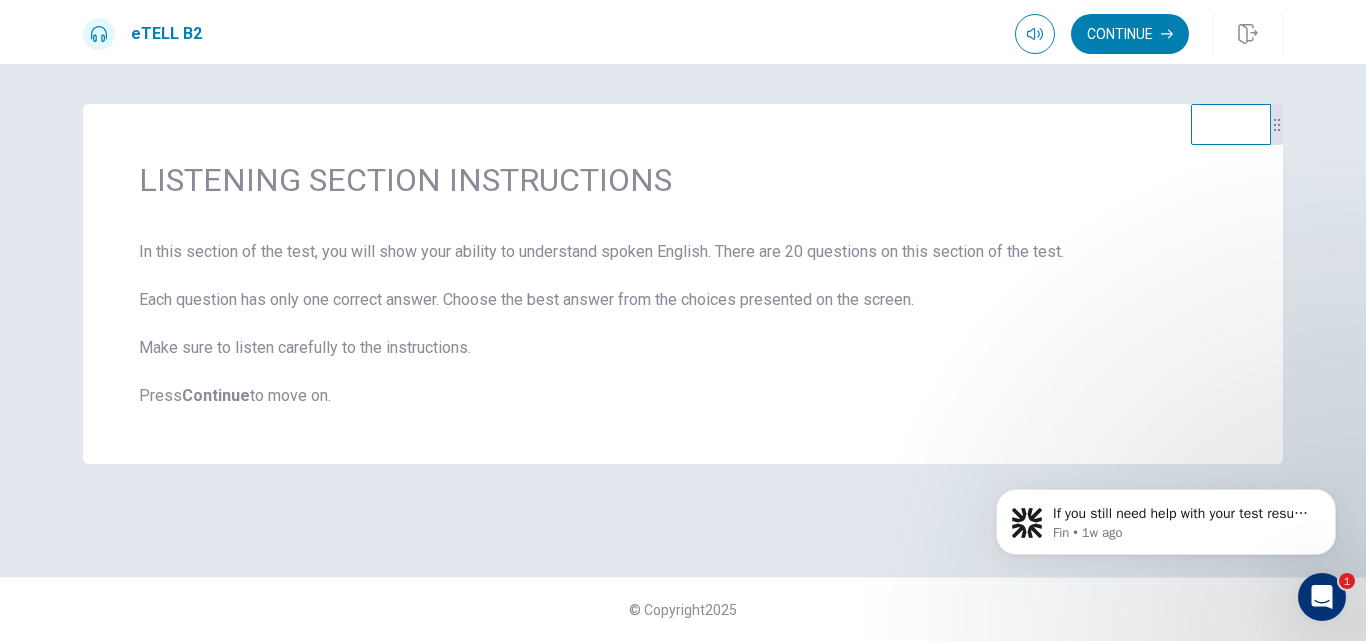 click at bounding box center [1322, 597] 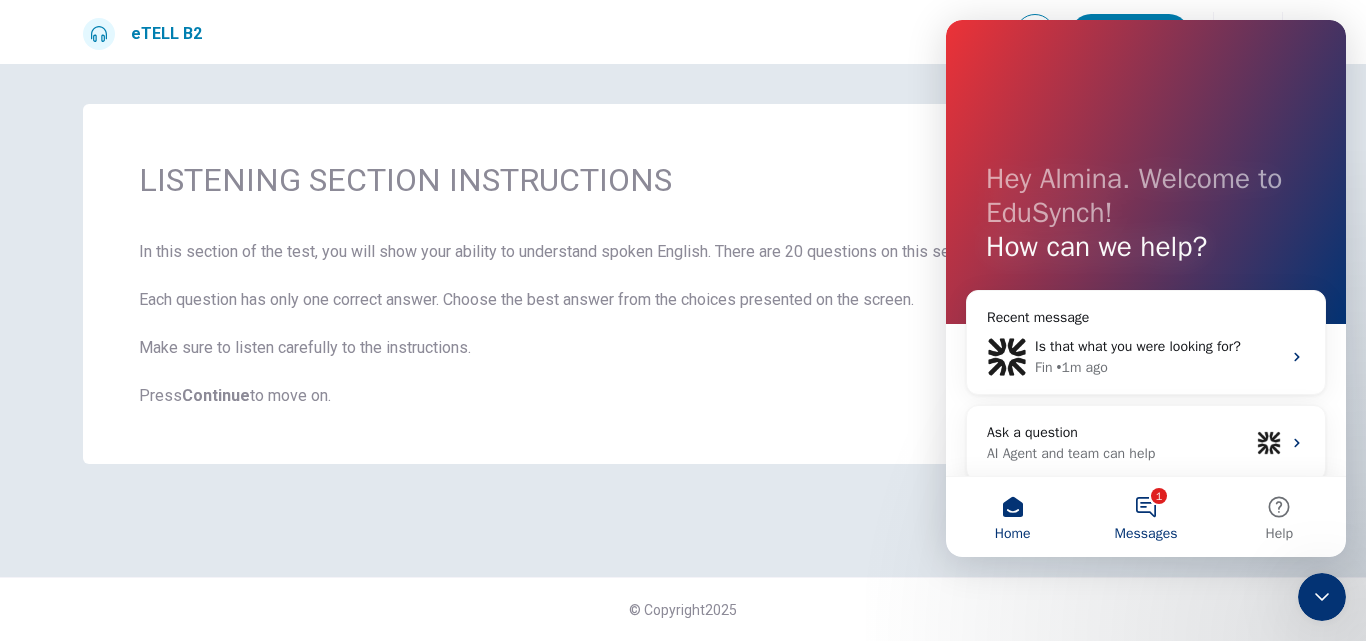 click on "1 Messages" at bounding box center (1145, 517) 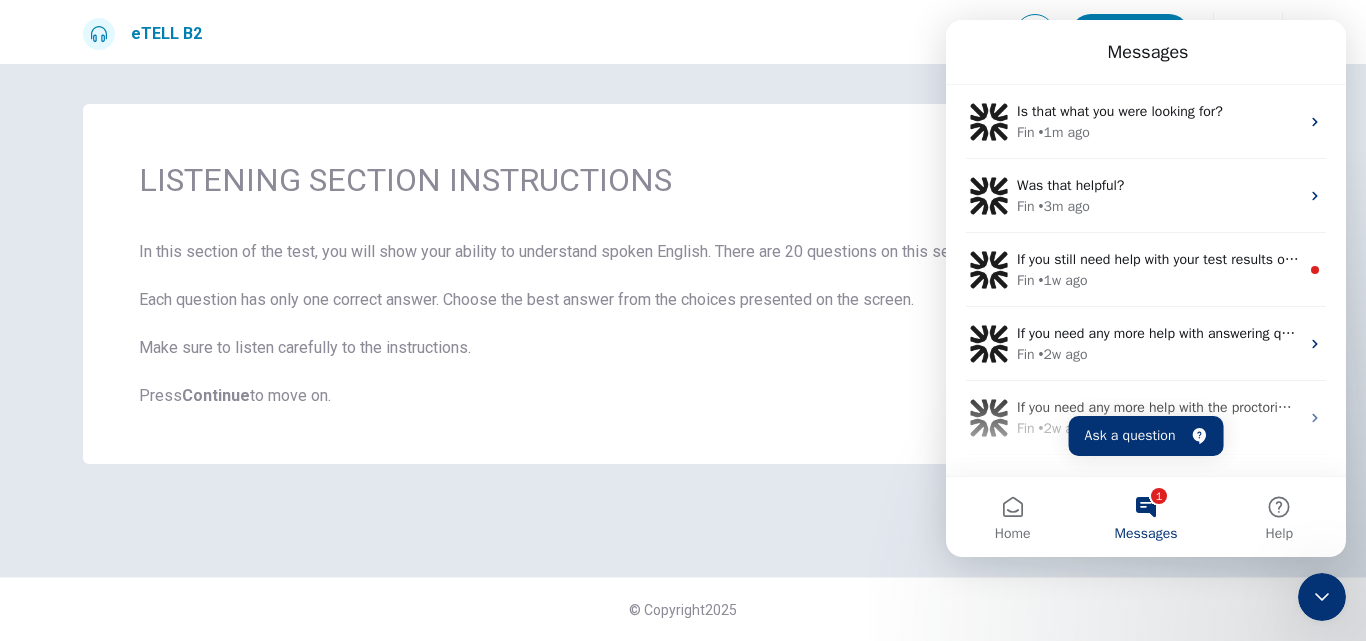 click on "1 Messages" at bounding box center (1145, 517) 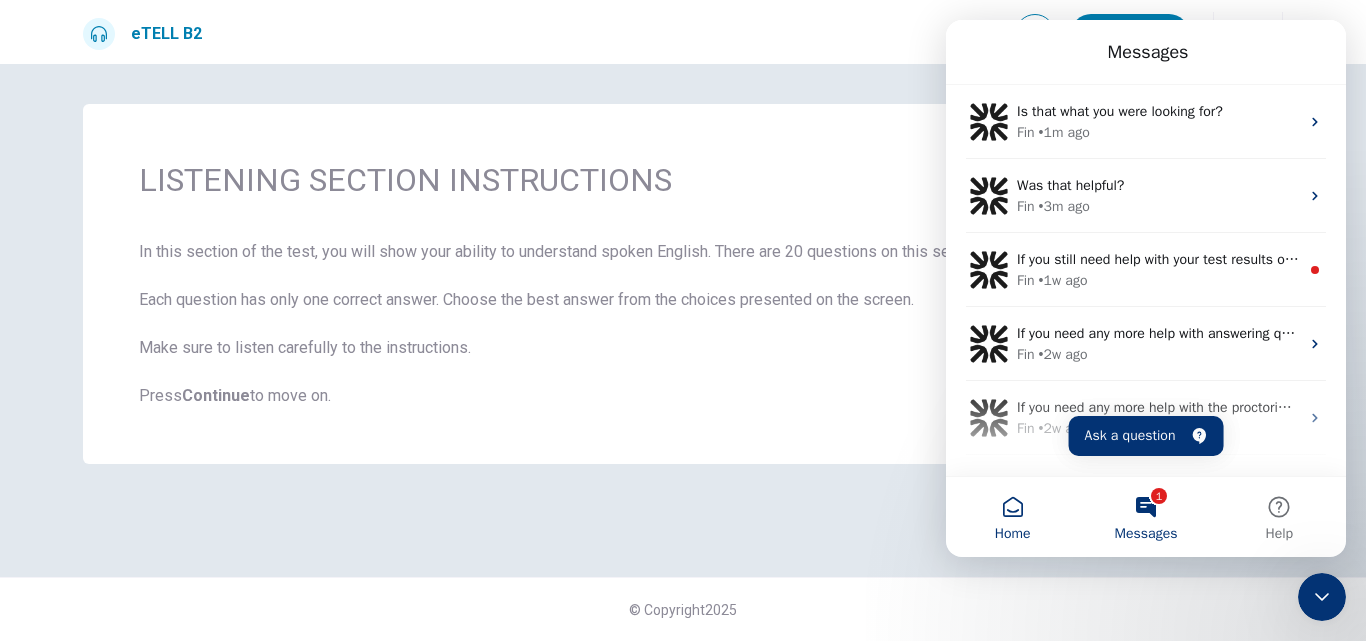 click on "Home" at bounding box center [1012, 517] 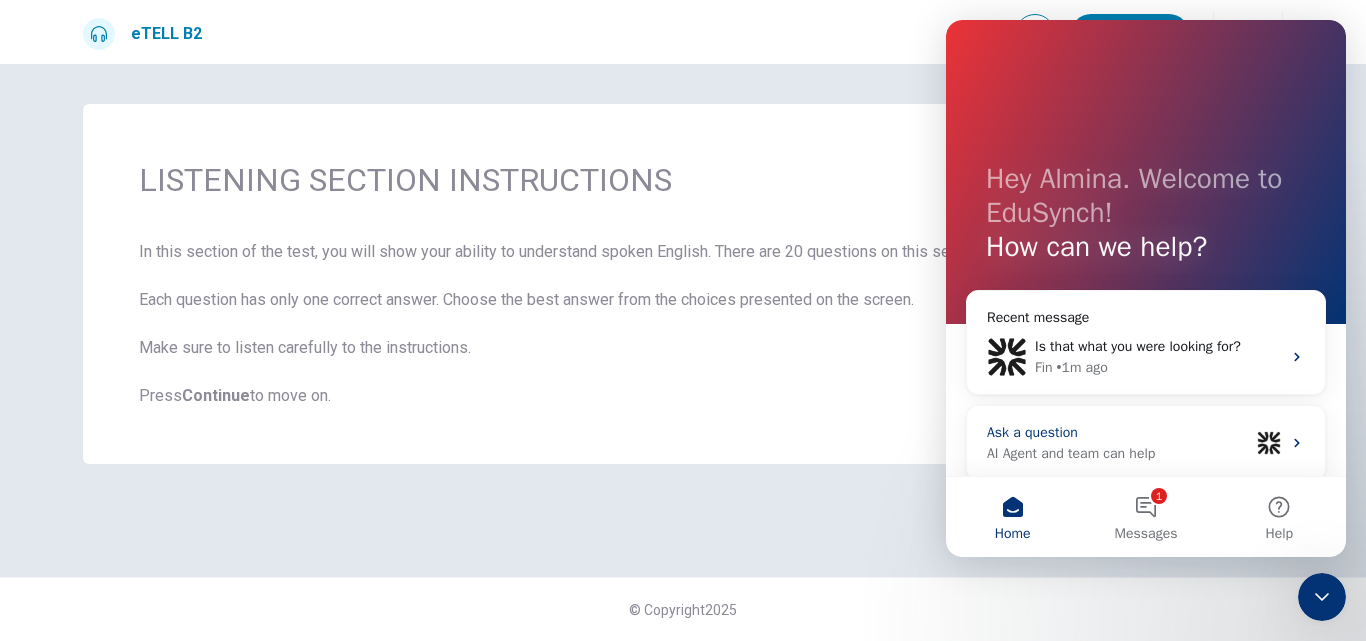 click on "AI Agent and team can help" at bounding box center (1118, 453) 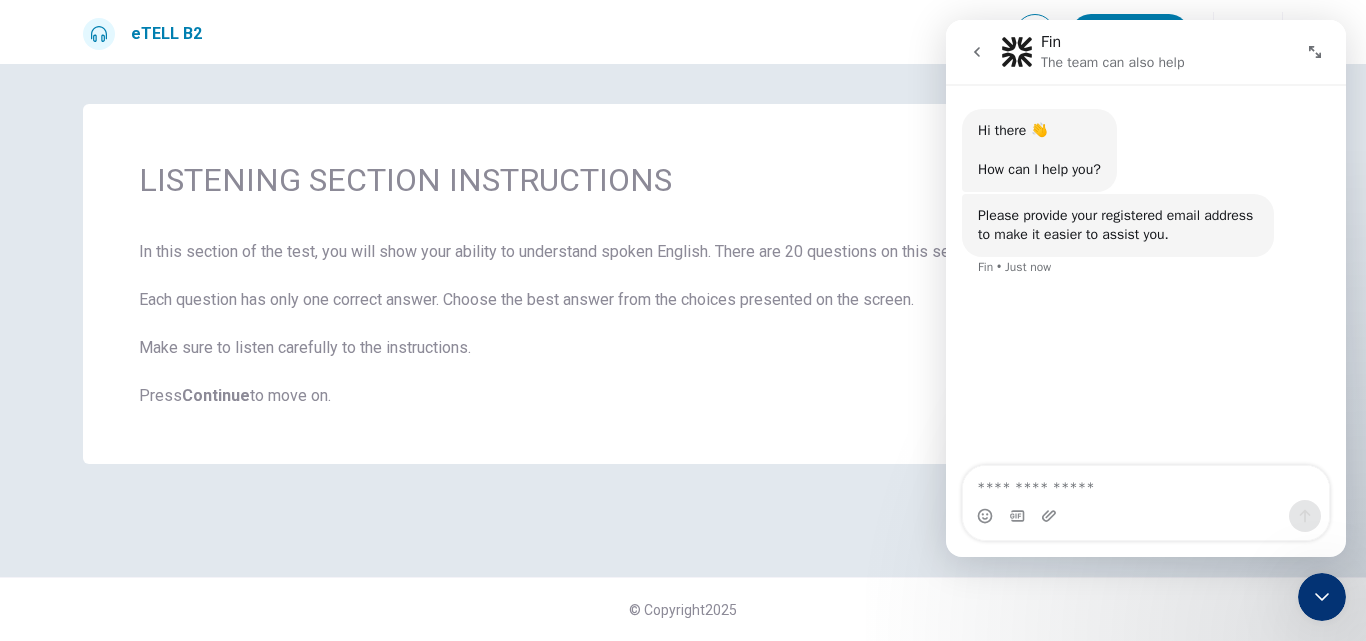 click at bounding box center (1146, 483) 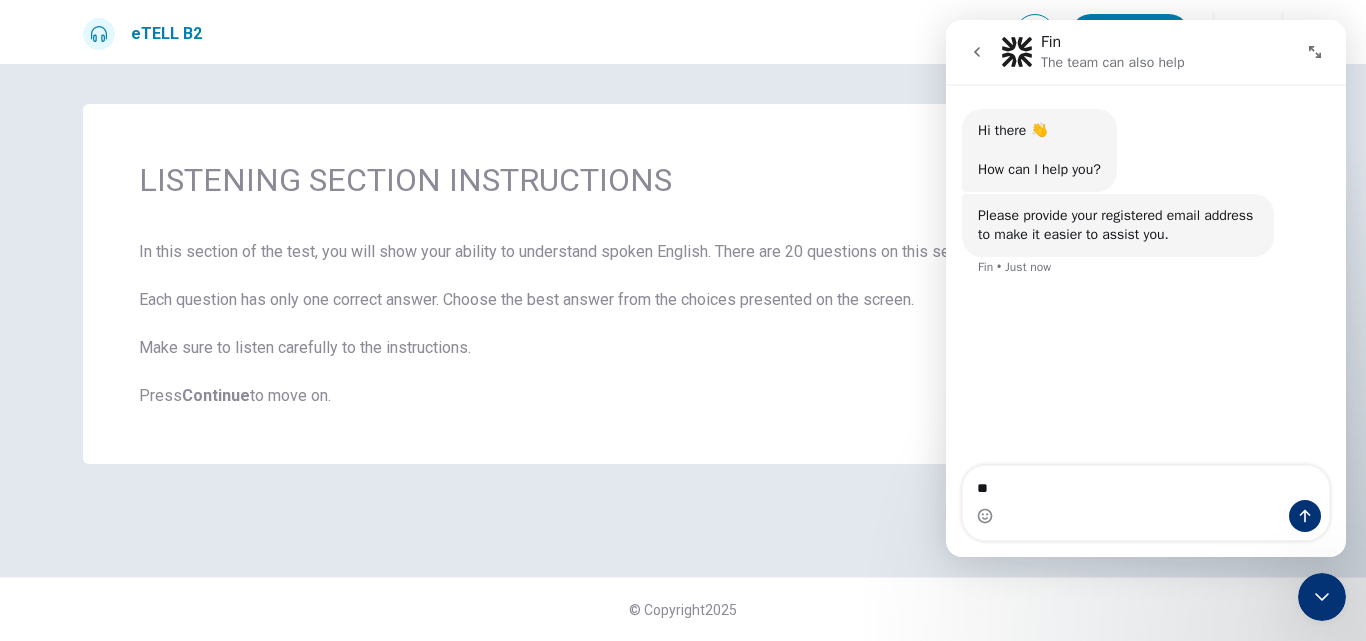 type on "*" 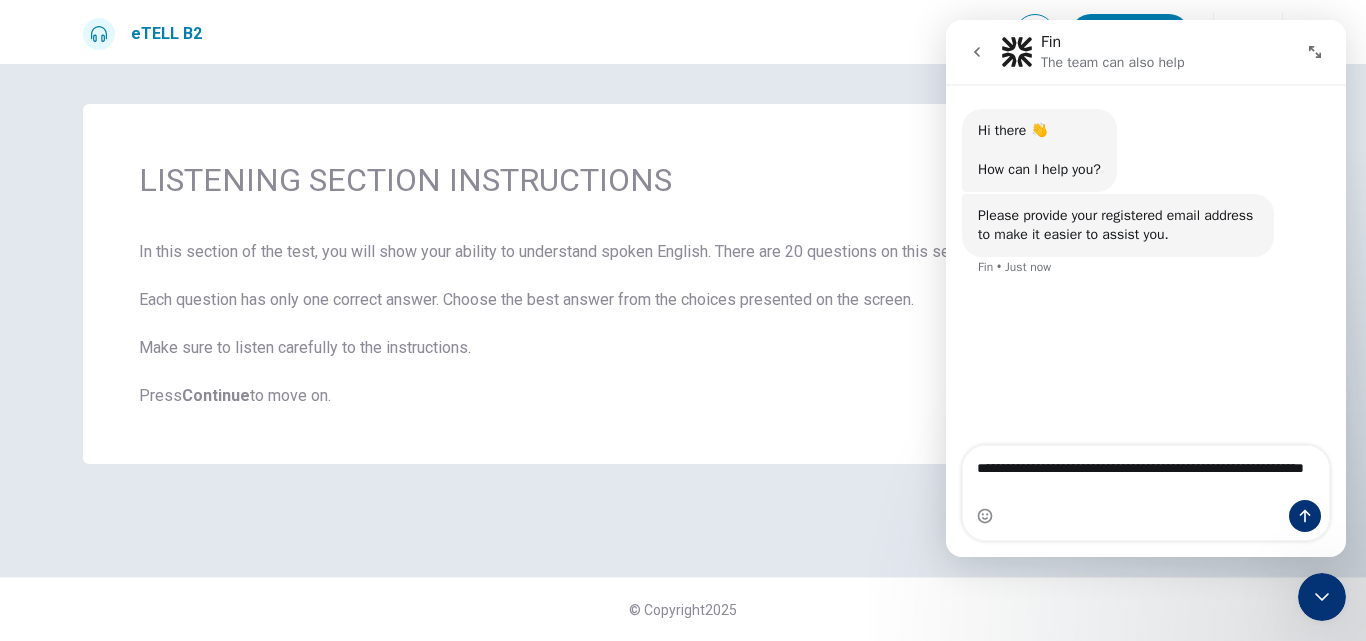 type on "**********" 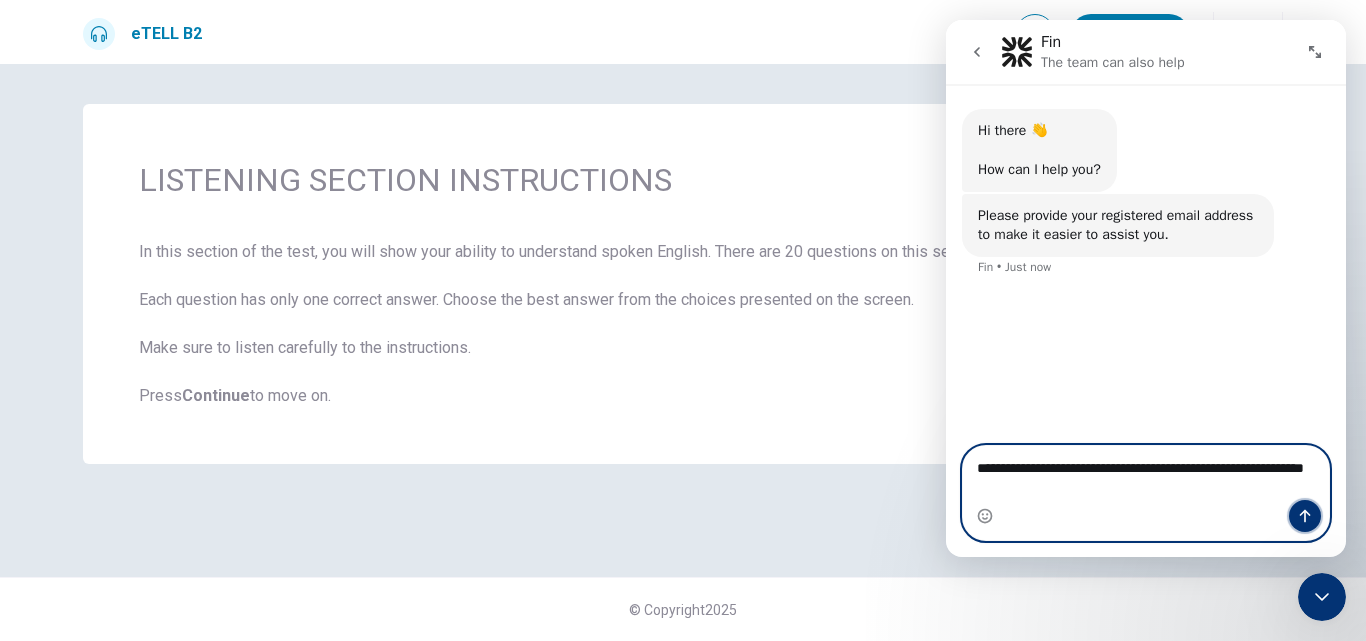 click at bounding box center (1305, 516) 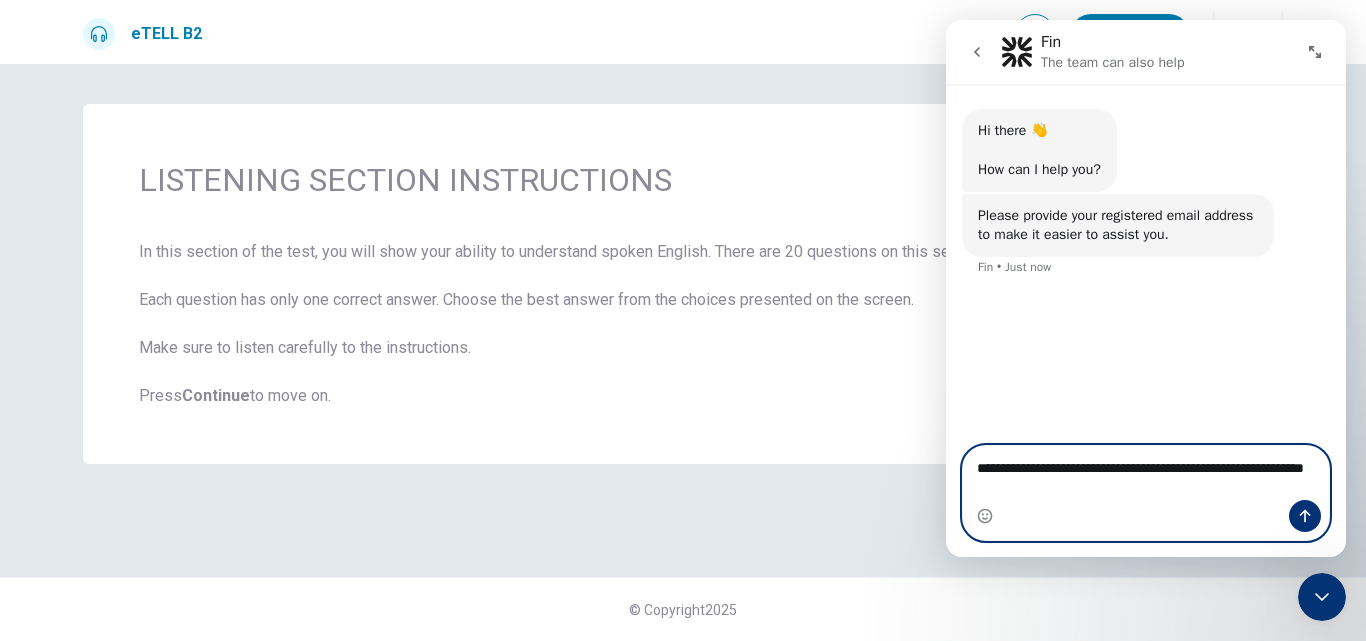 type 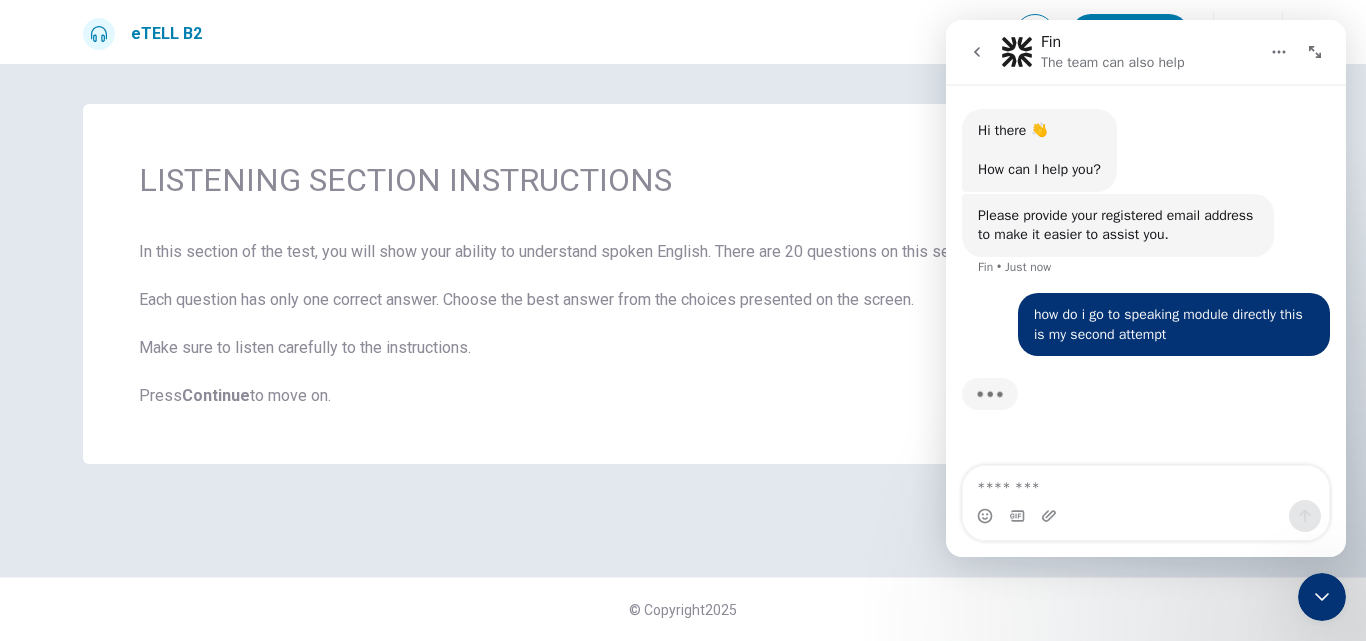 click at bounding box center [1146, 483] 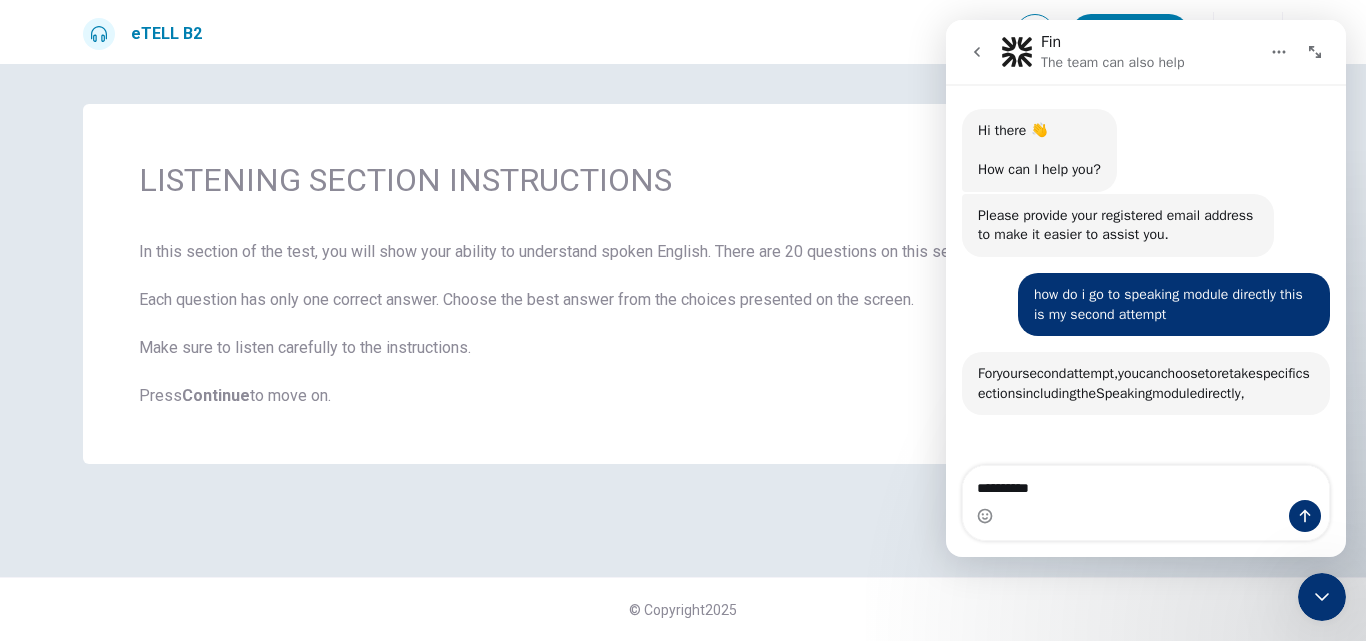 scroll, scrollTop: 3, scrollLeft: 0, axis: vertical 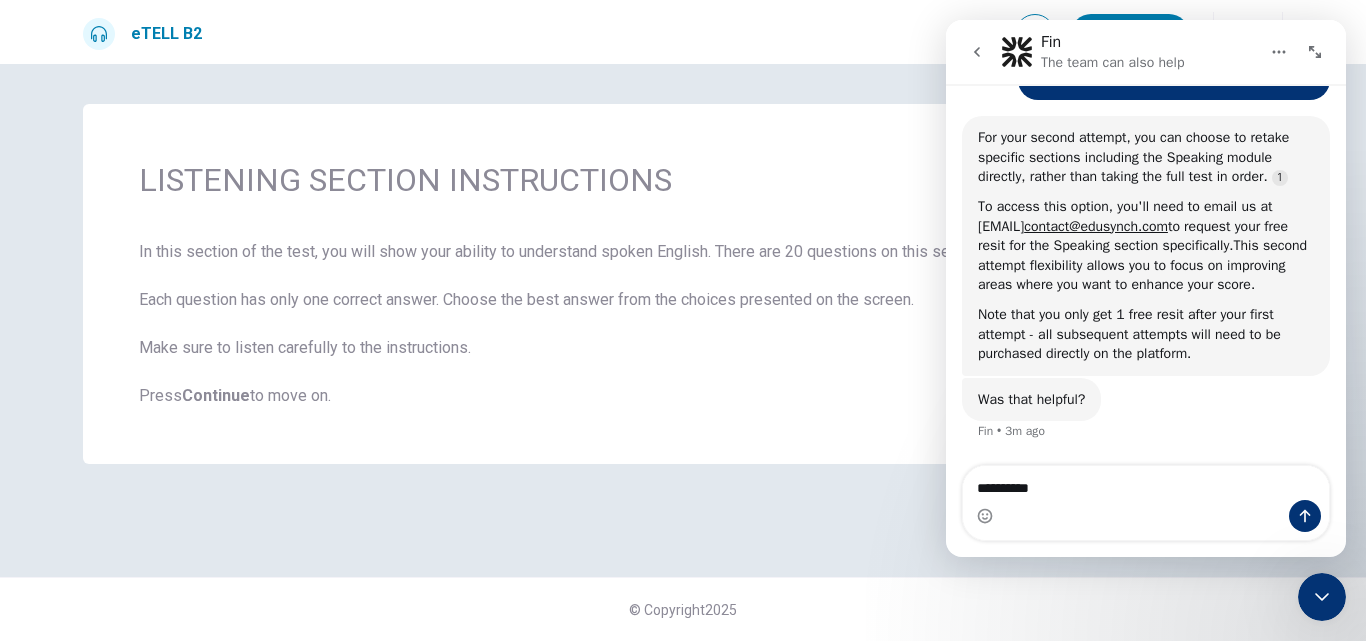 type on "*********" 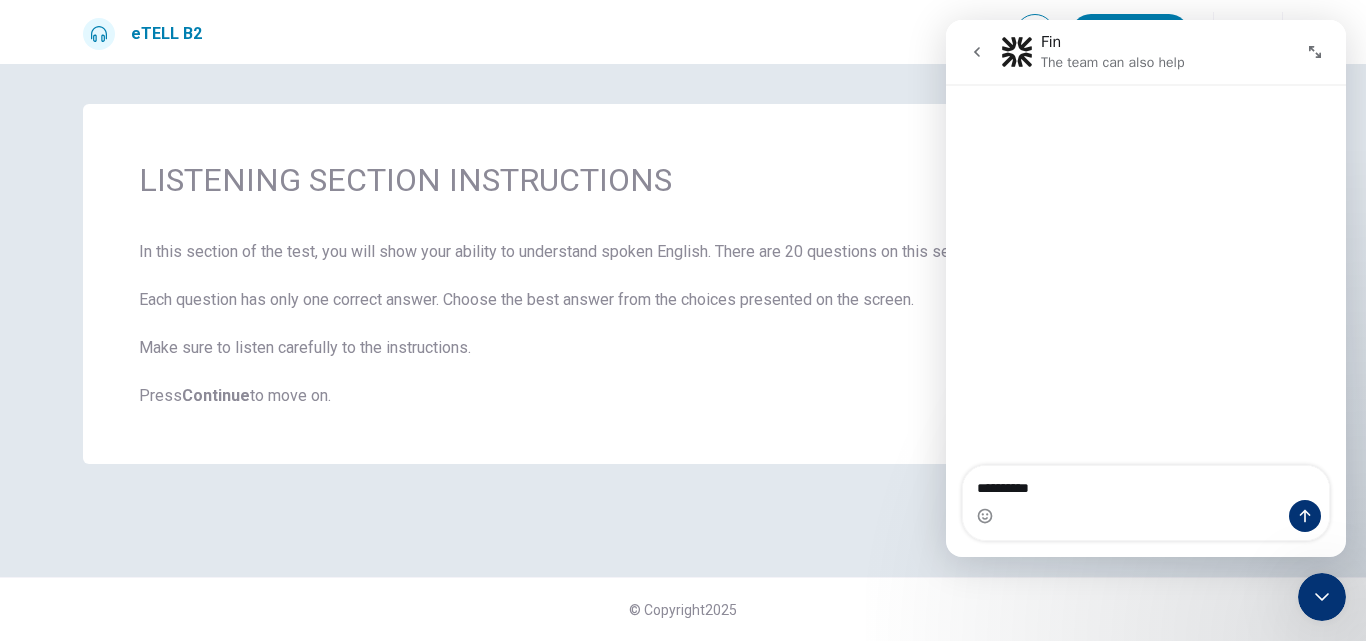 click 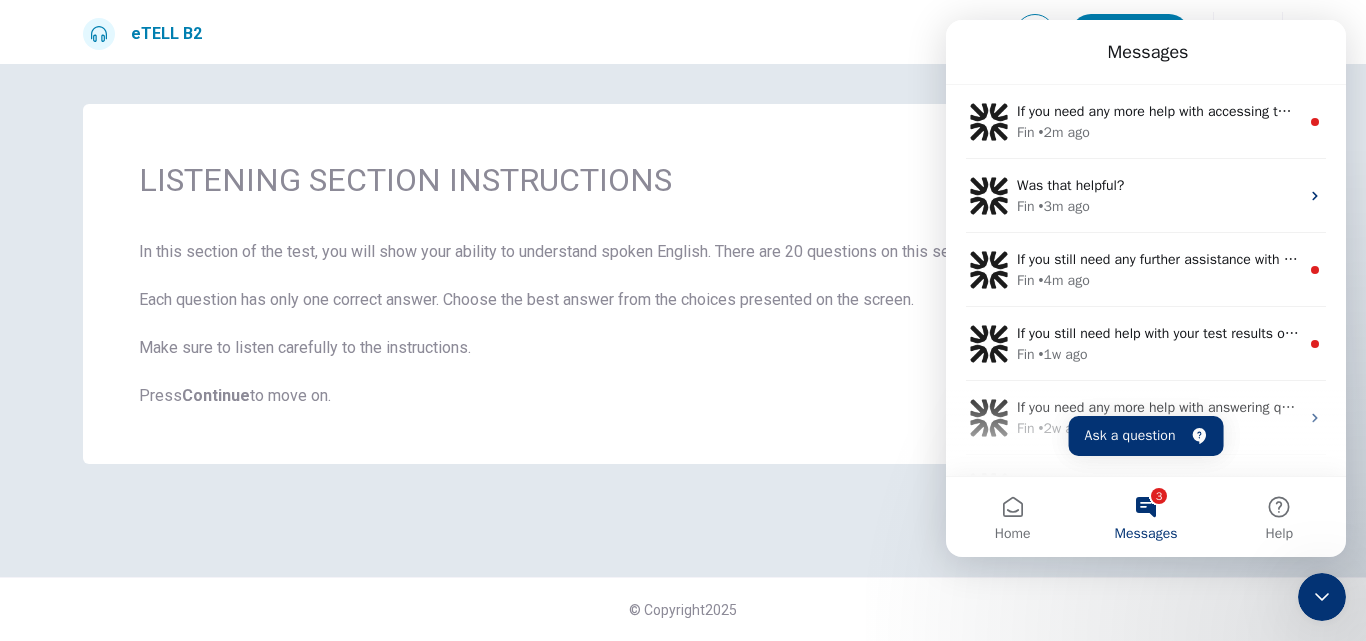 click 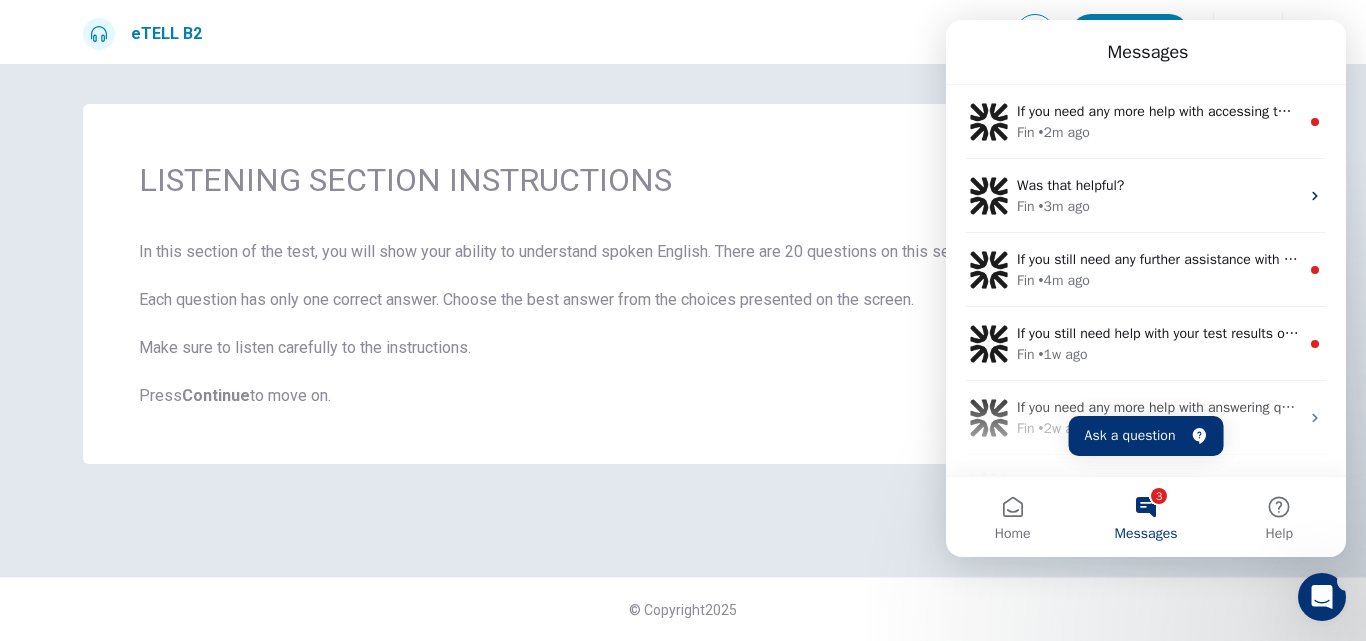 scroll, scrollTop: 193, scrollLeft: 0, axis: vertical 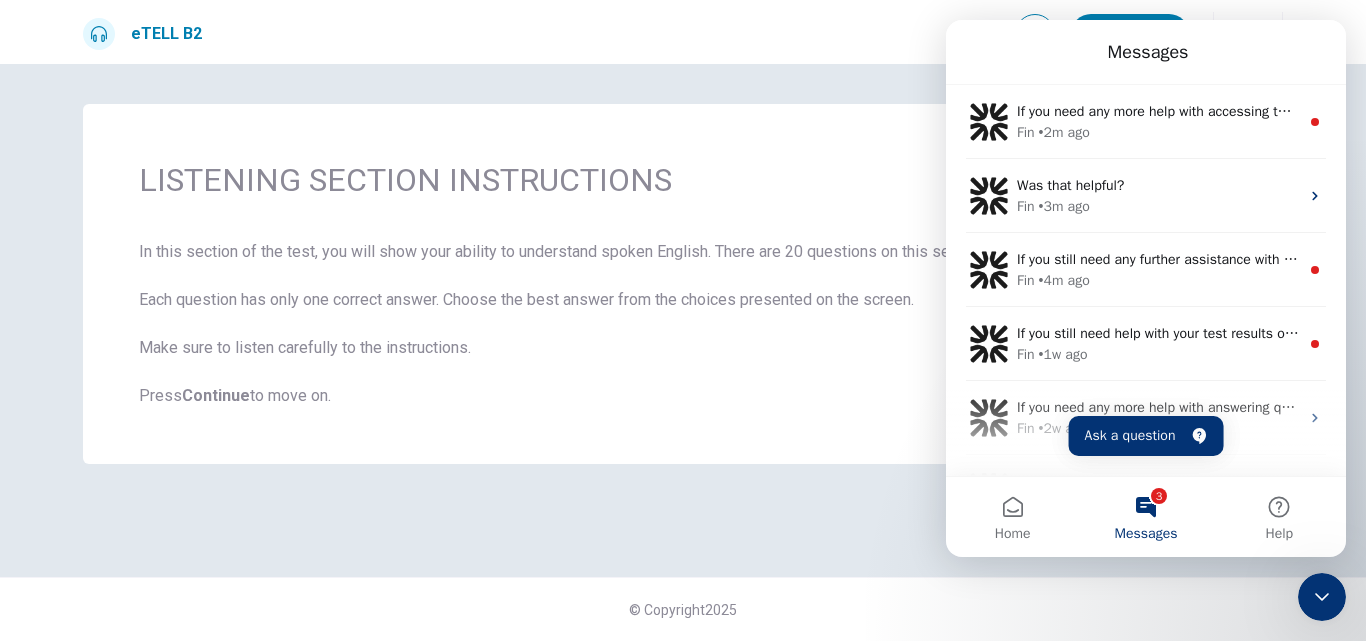 click on "LISTENING SECTION INSTRUCTIONS In this section of the test, you will show your ability to understand spoken English. There are 20 questions on this section of the test. Each question has only one correct answer. Choose the best answer from the choices presented on the screen. Make sure to listen carefully to the instructions.
Press  Continue  to move on." at bounding box center (683, 320) 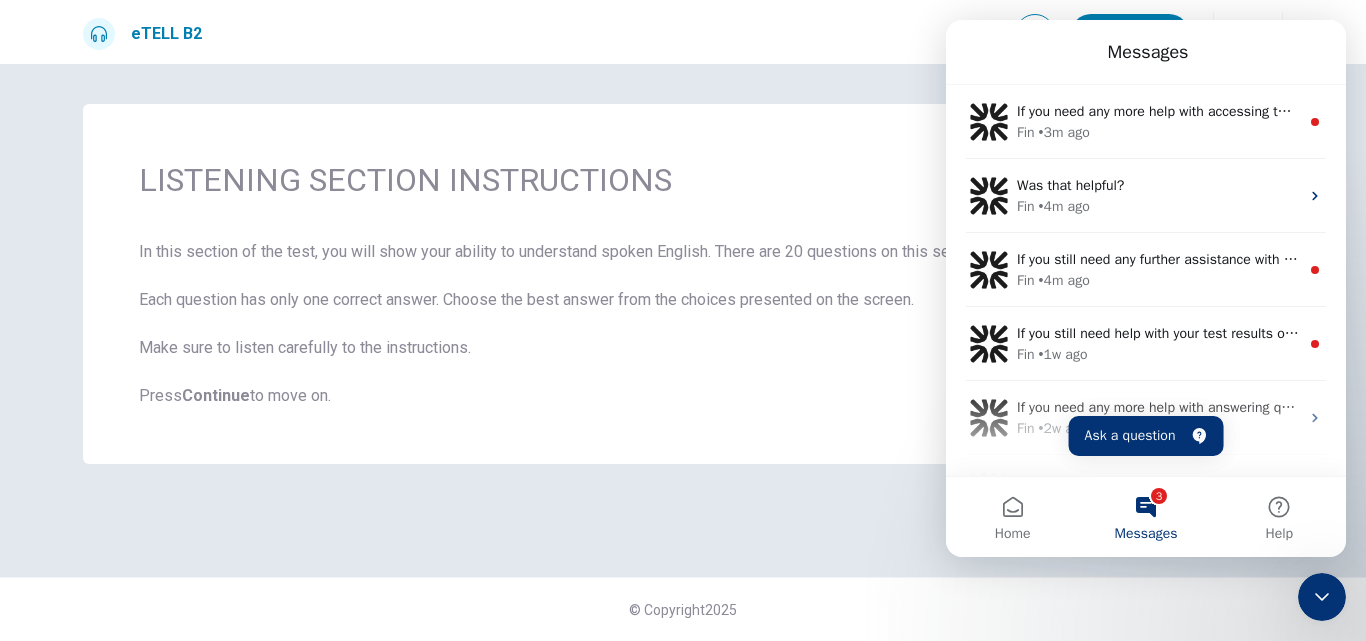 click 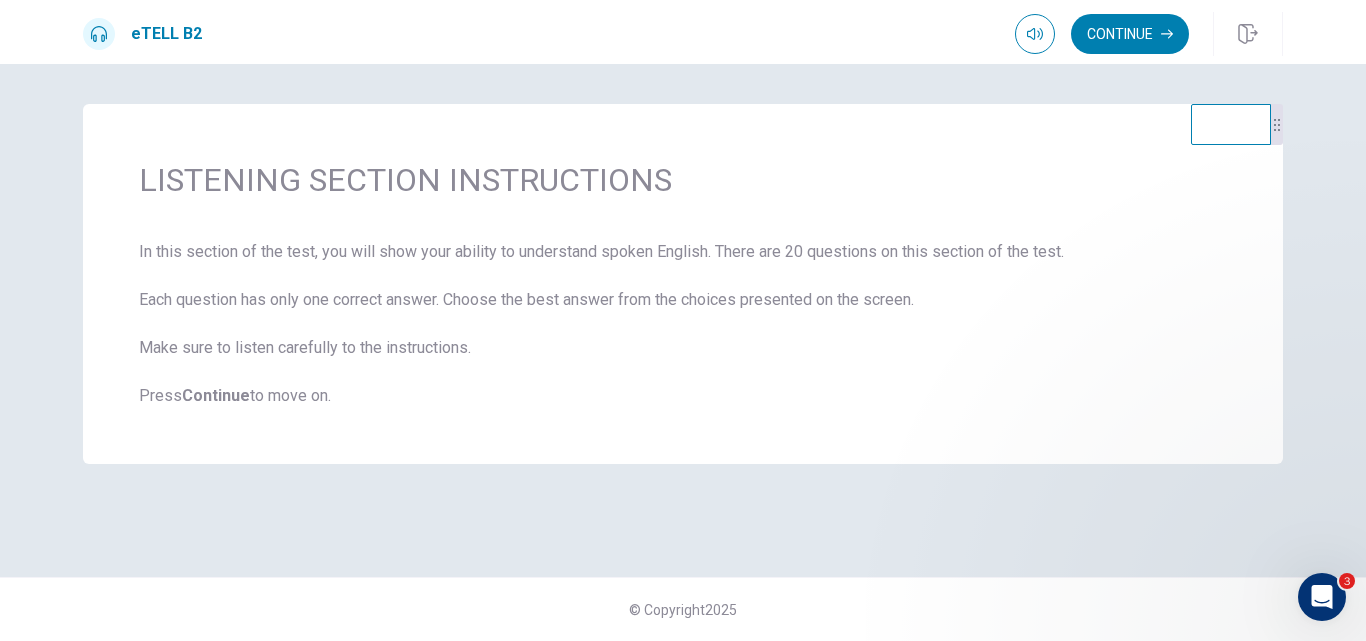 click 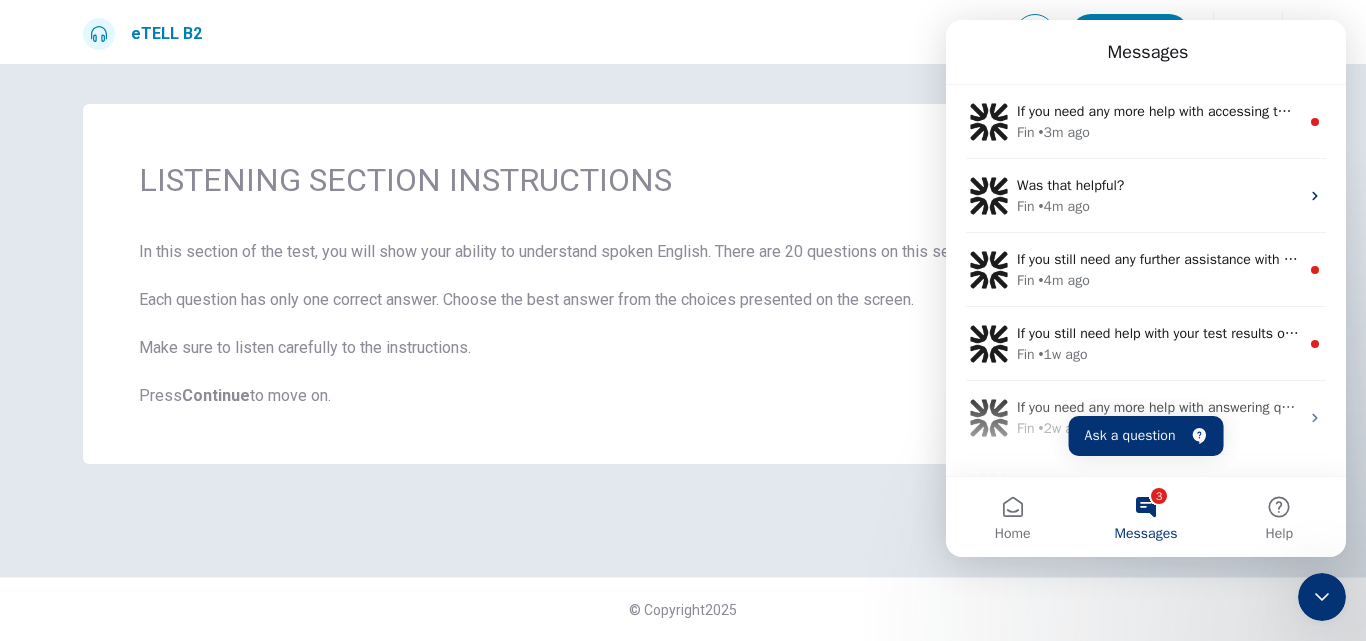 click 